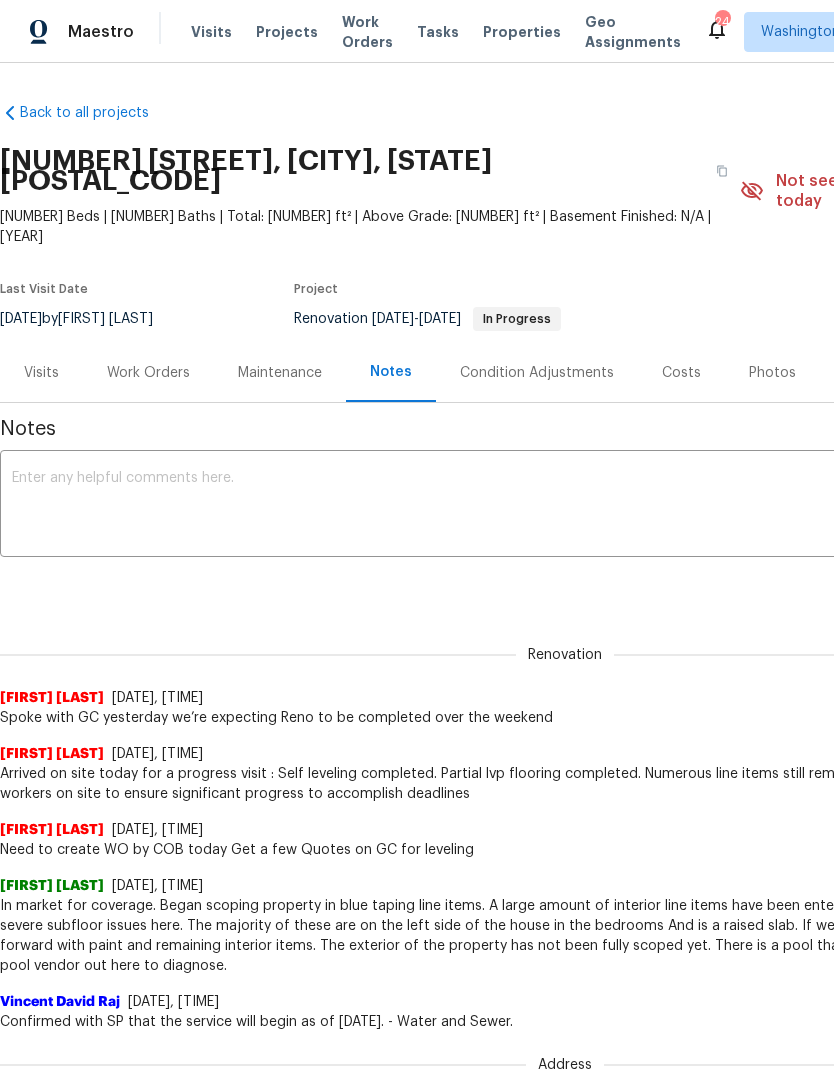 scroll, scrollTop: 0, scrollLeft: 0, axis: both 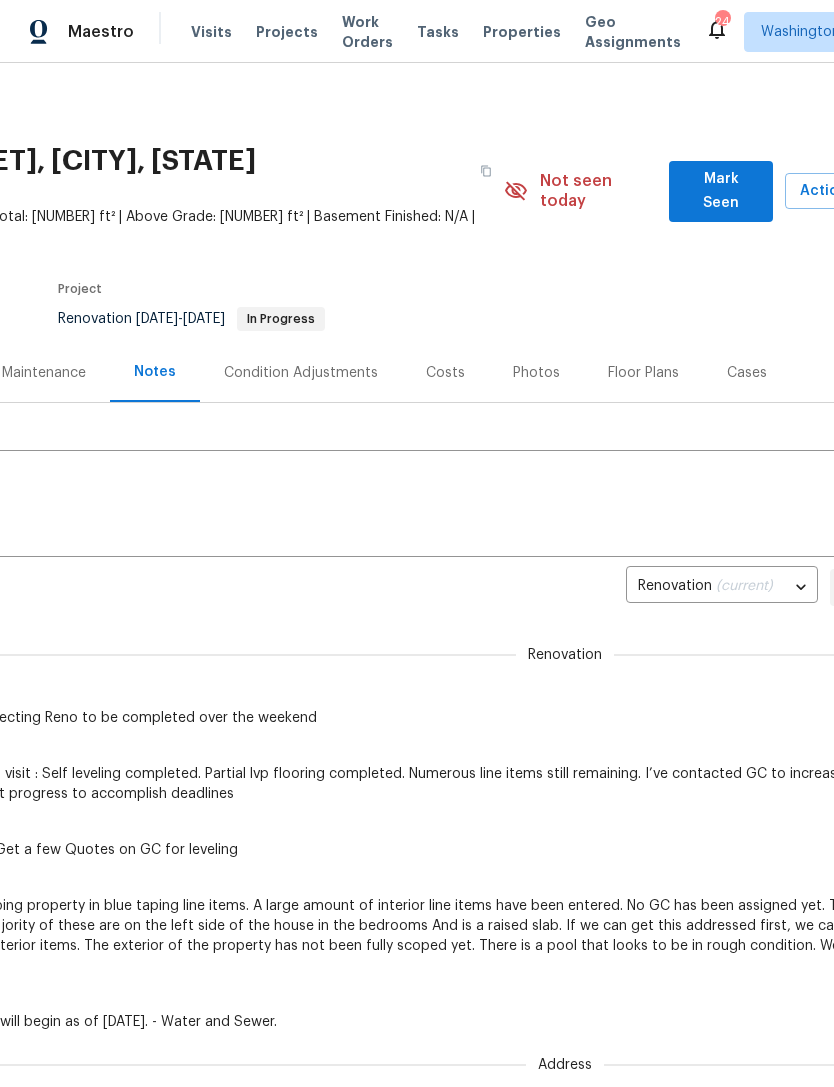 click on "Projects" at bounding box center [287, 32] 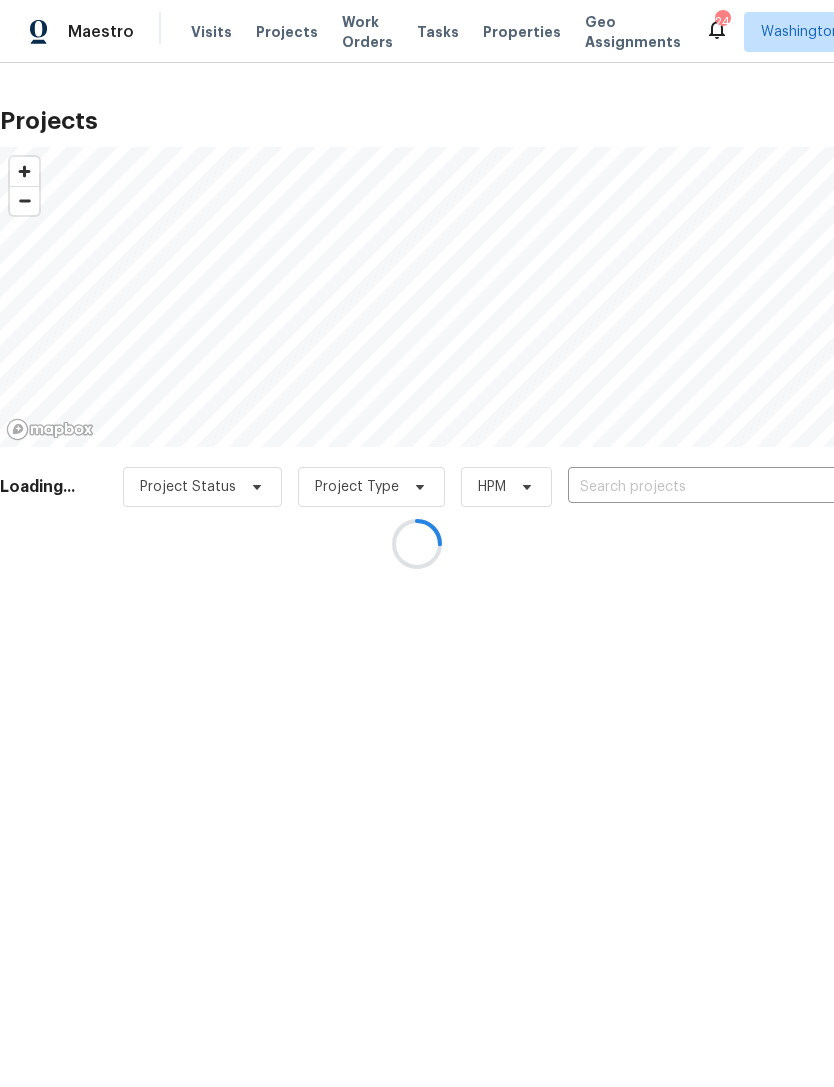 click at bounding box center (417, 543) 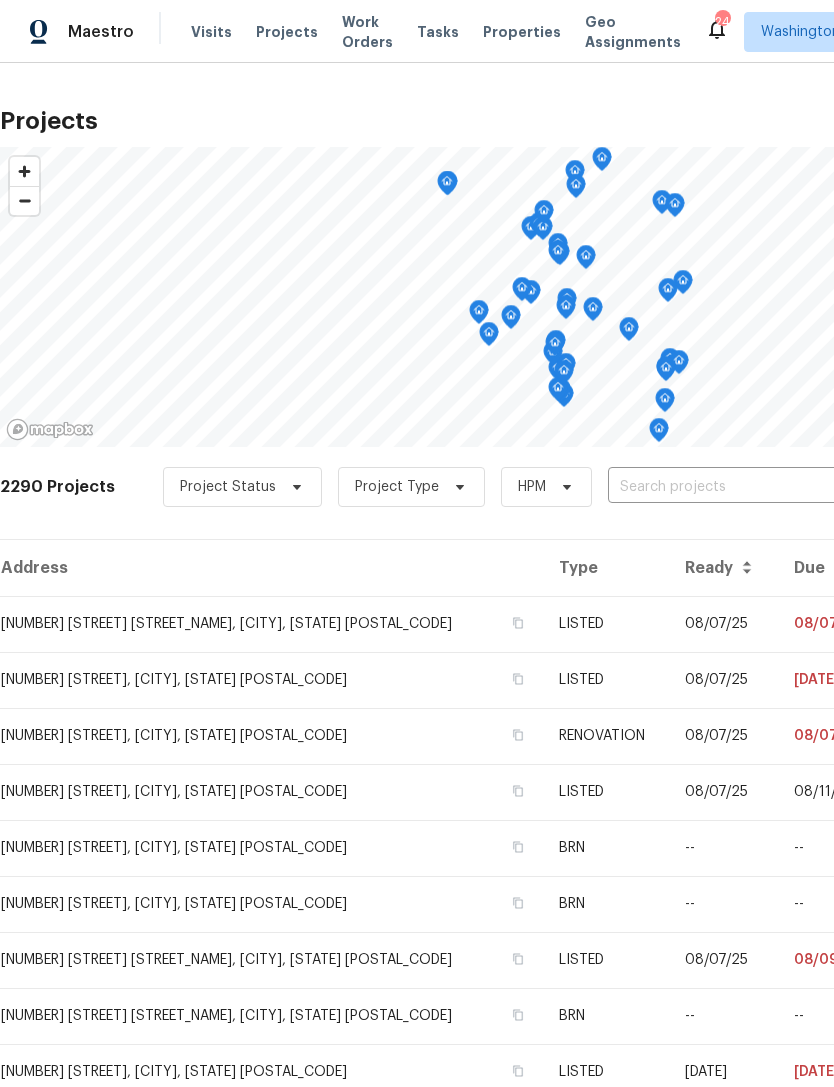 click at bounding box center [722, 487] 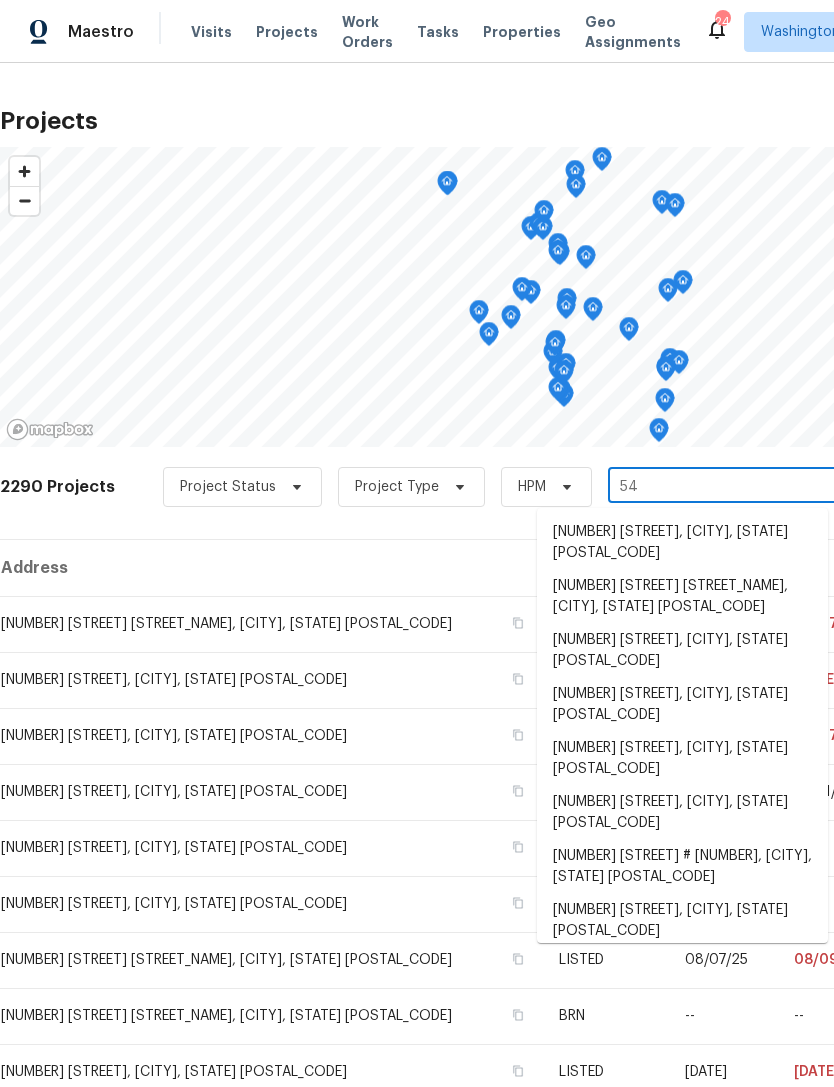 type on "549" 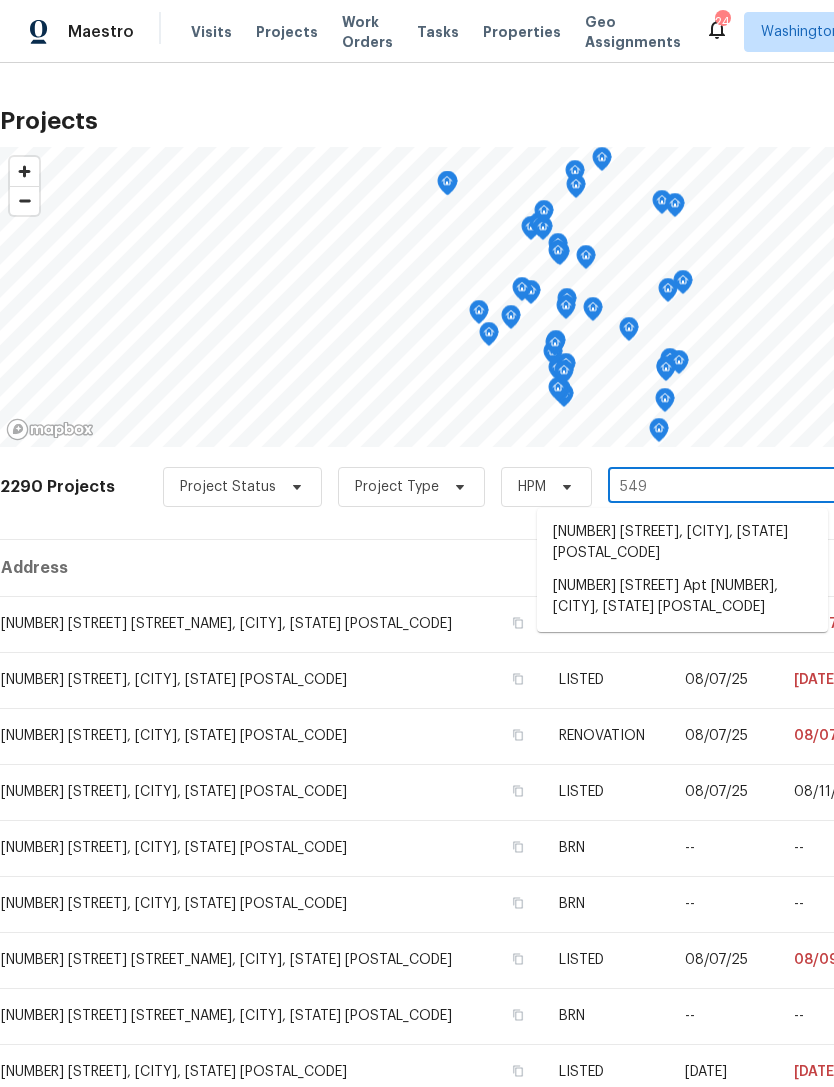 click on "[NUMBER] [STREET] Apt [NUMBER], [CITY], [STATE] [POSTAL_CODE]" at bounding box center [682, 597] 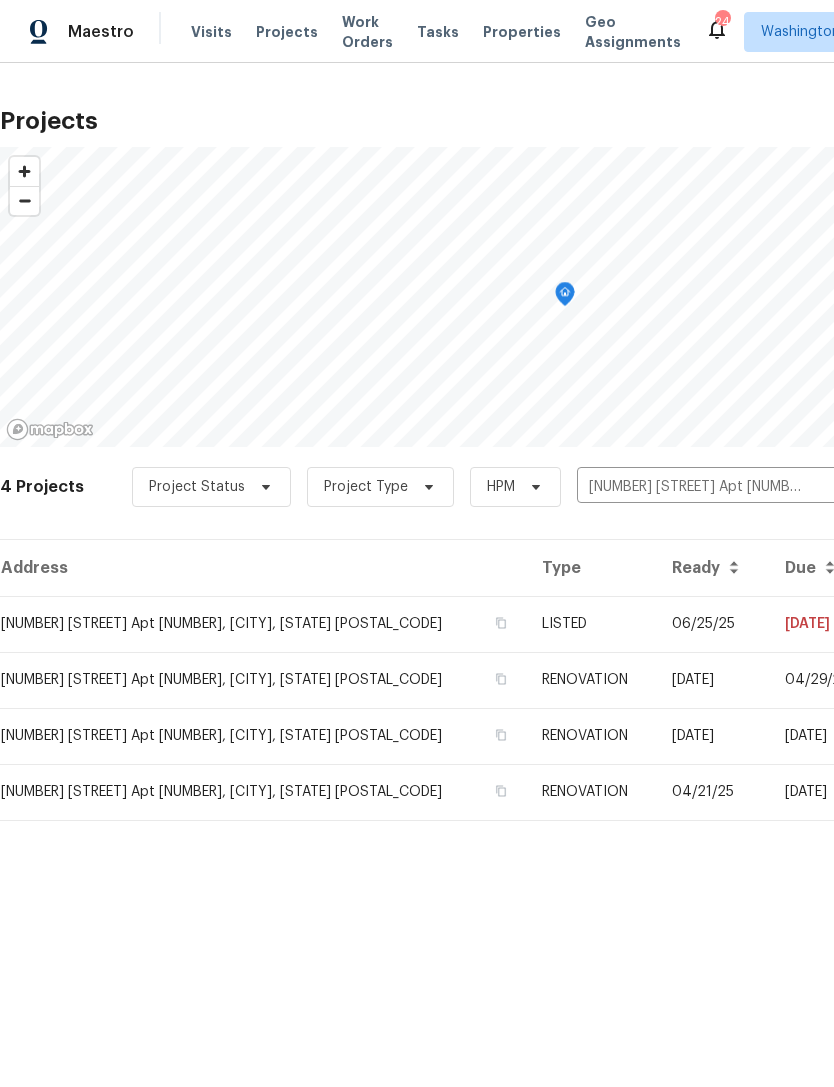 click on "[NUMBER] [STREET] Apt [NUMBER], [CITY], [STATE] [POSTAL_CODE]" at bounding box center [263, 624] 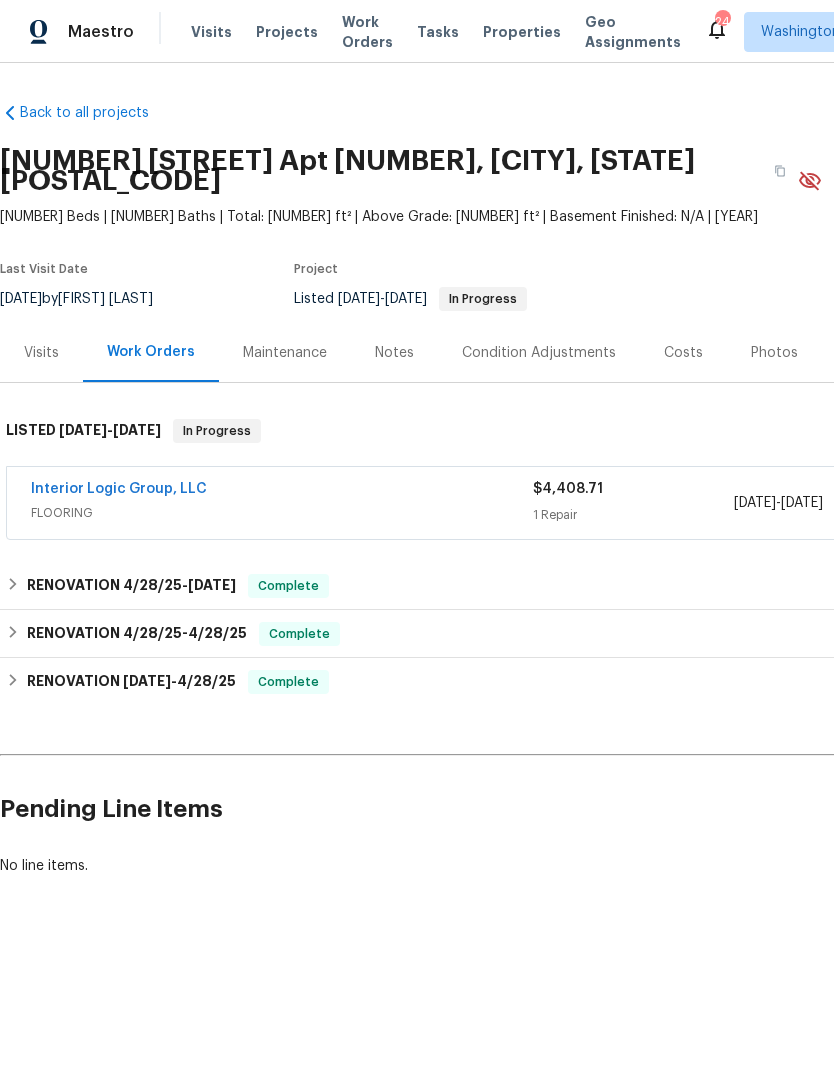 scroll, scrollTop: 0, scrollLeft: 0, axis: both 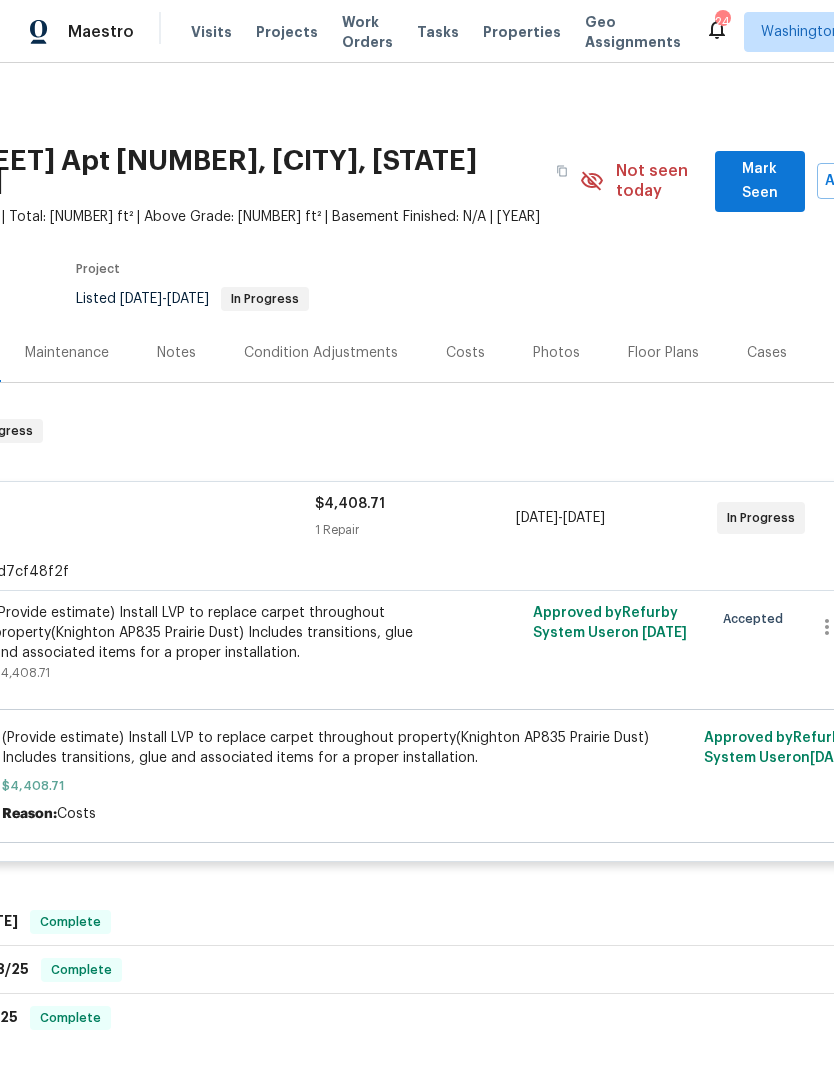 click on "Costs" at bounding box center [465, 353] 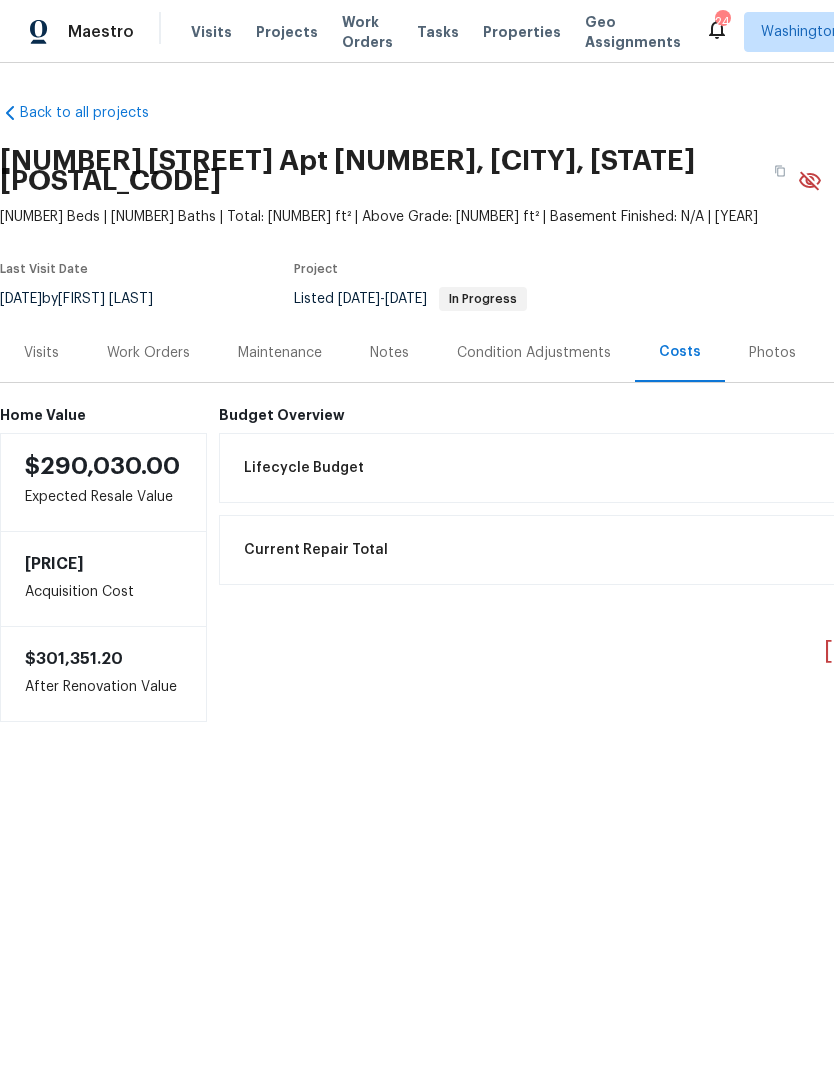 scroll, scrollTop: 0, scrollLeft: 0, axis: both 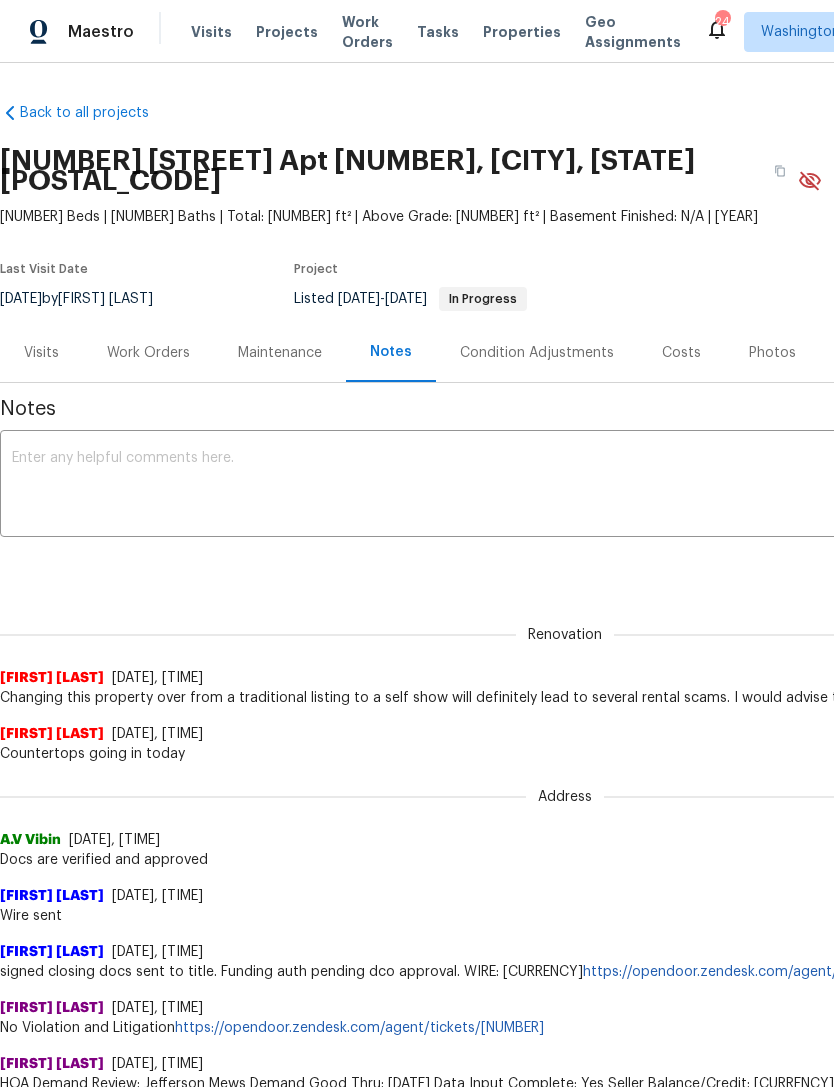 click on "Work Orders" at bounding box center [148, 353] 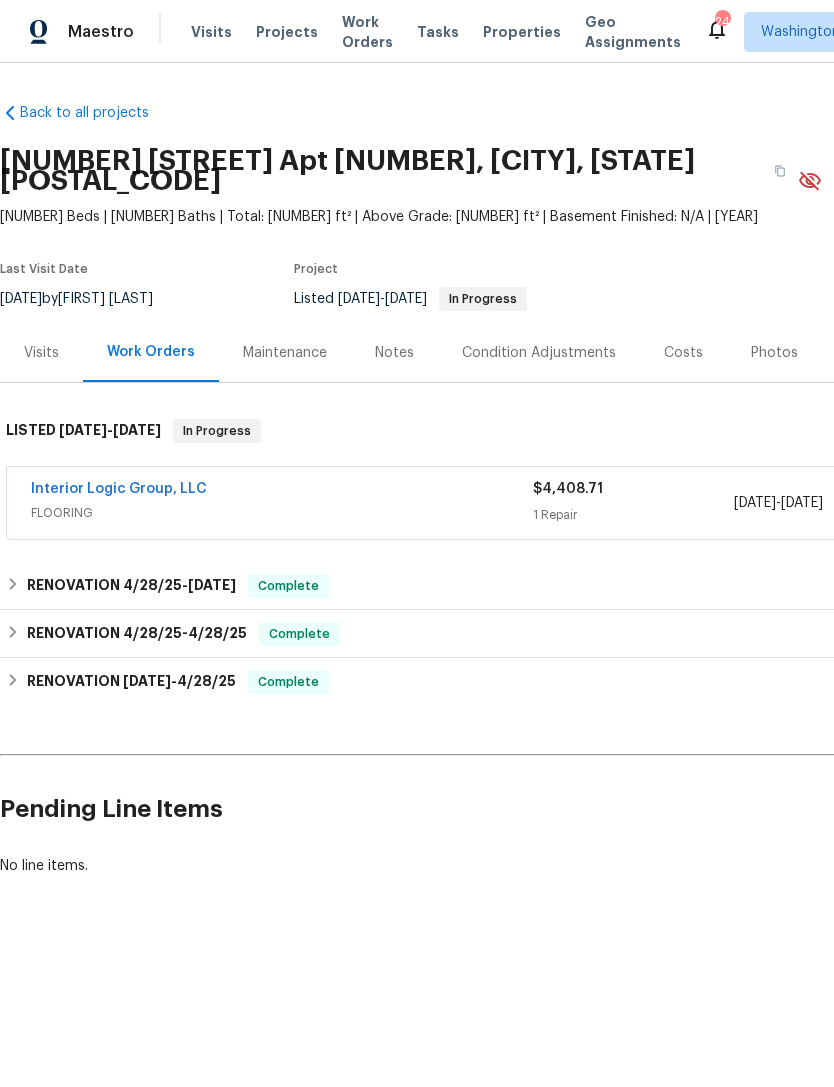 scroll, scrollTop: 0, scrollLeft: 0, axis: both 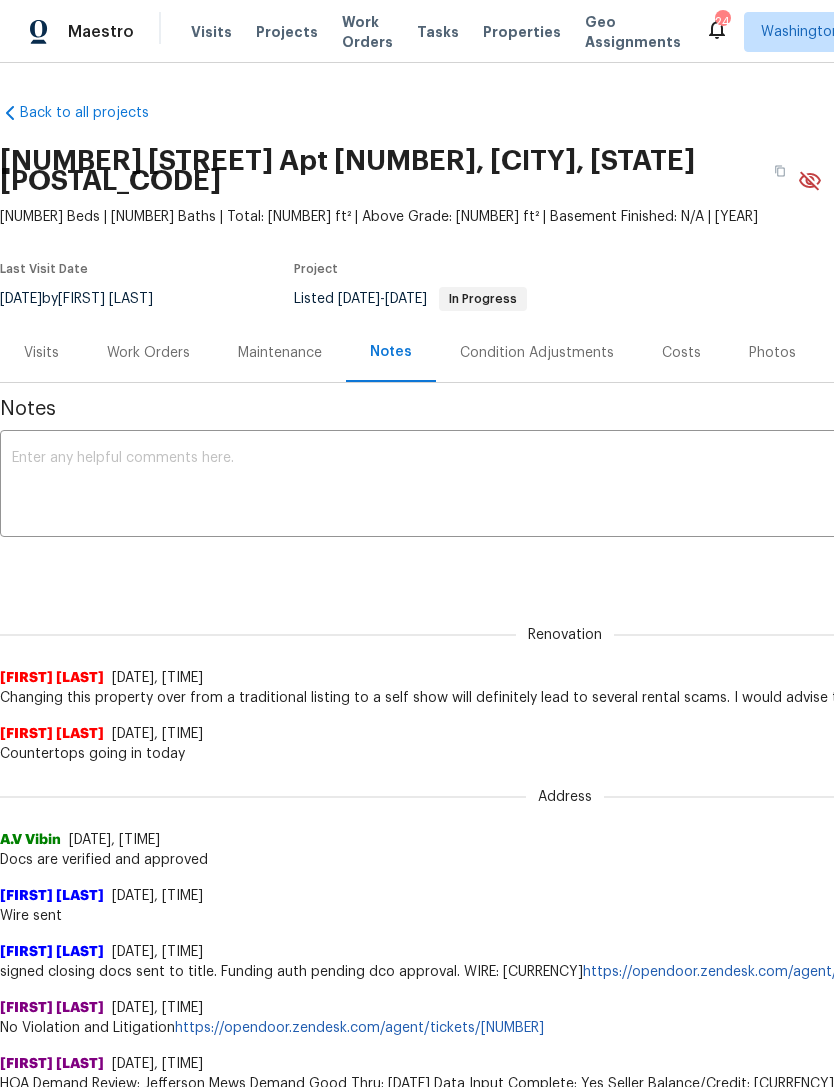 click at bounding box center [565, 486] 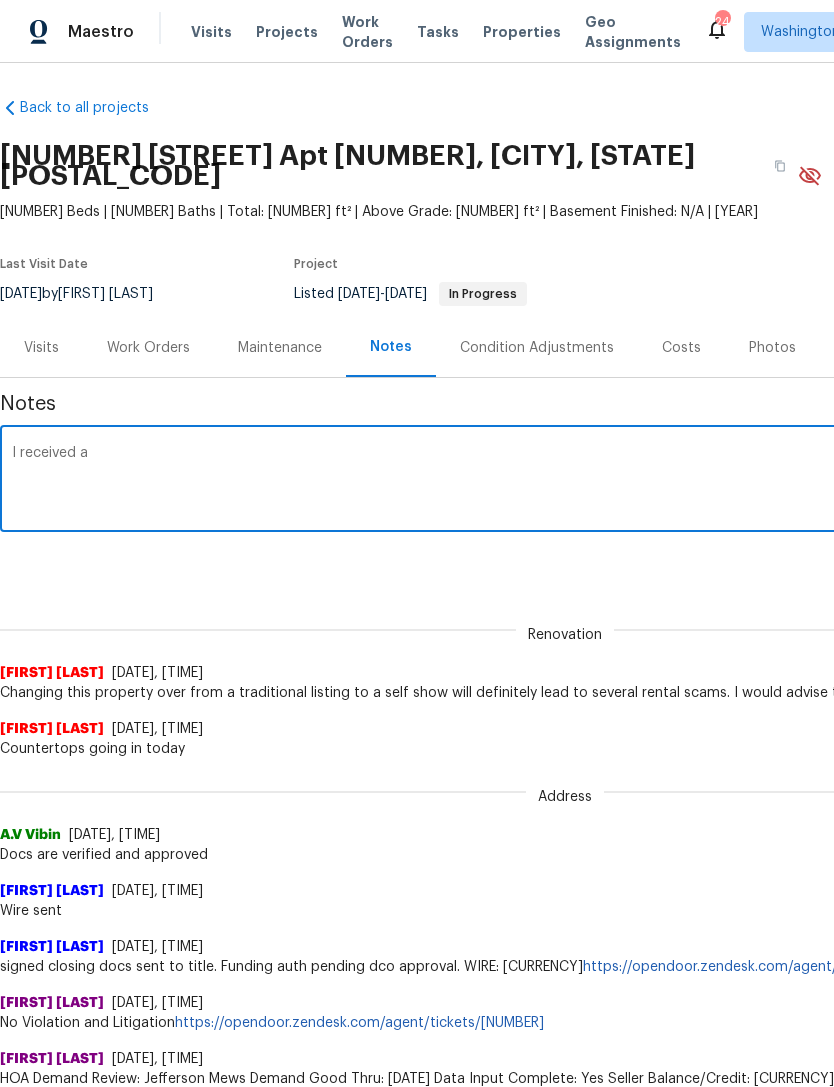 scroll, scrollTop: 5, scrollLeft: 0, axis: vertical 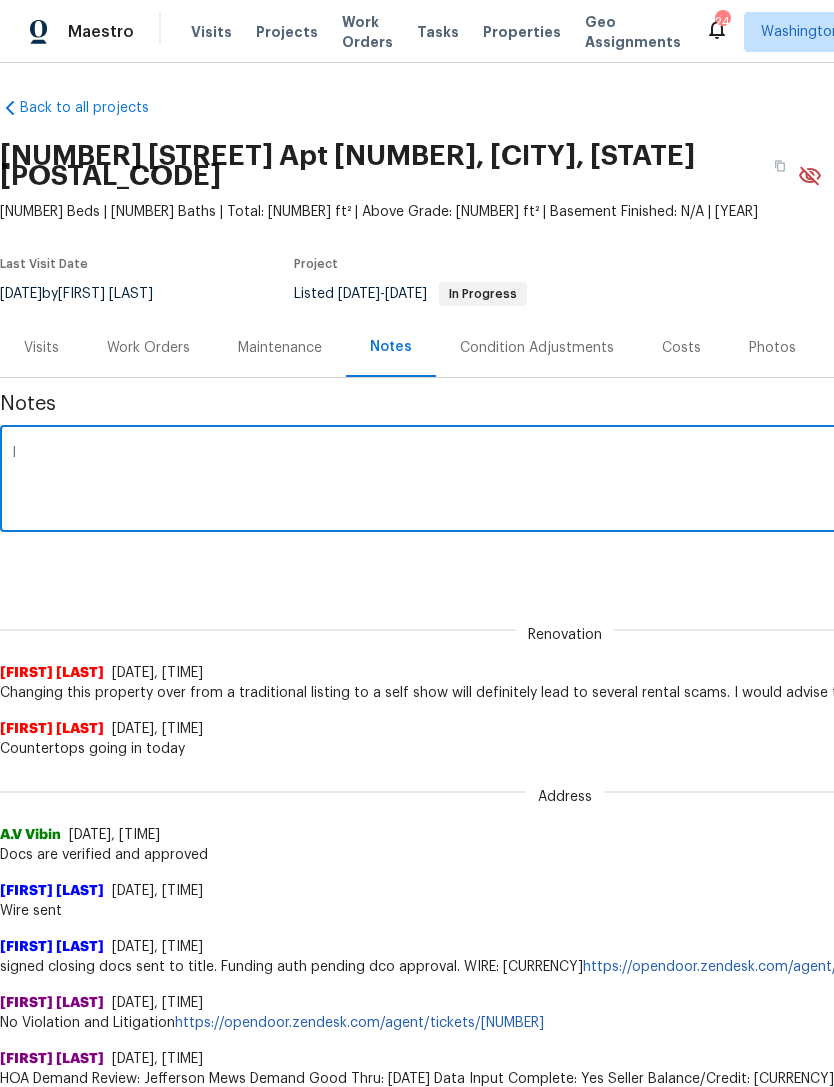 type on "I" 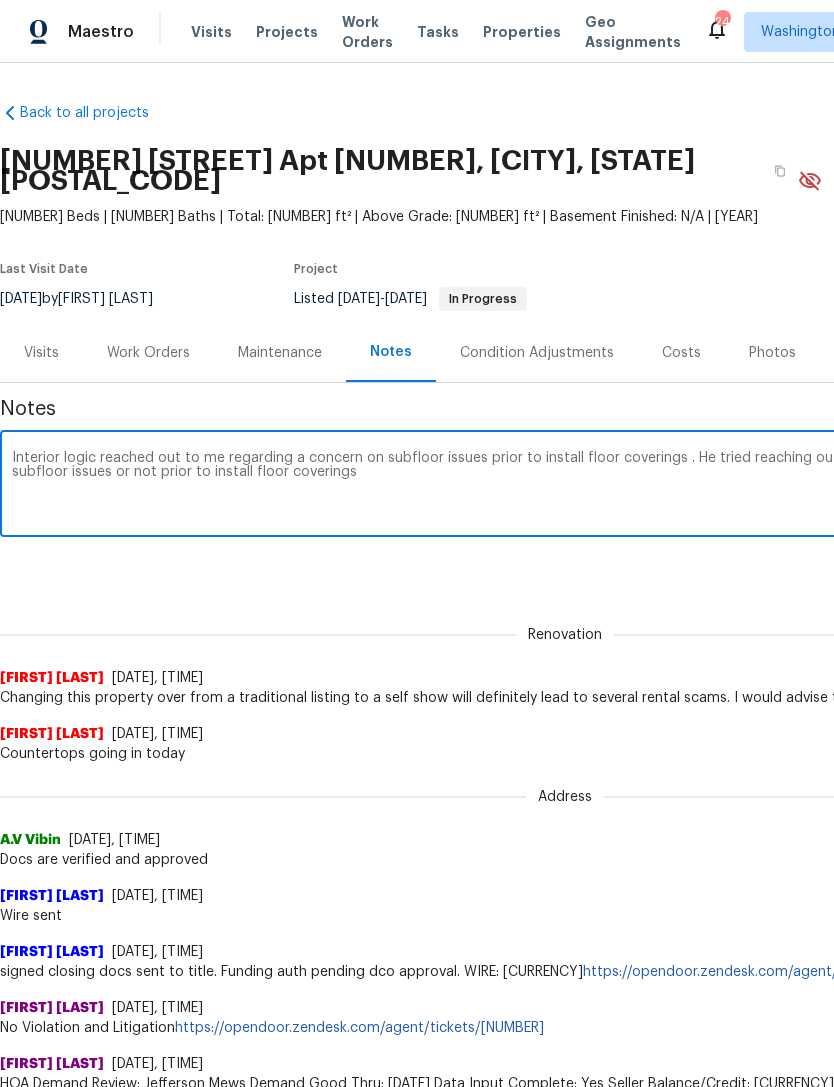 scroll, scrollTop: 0, scrollLeft: 0, axis: both 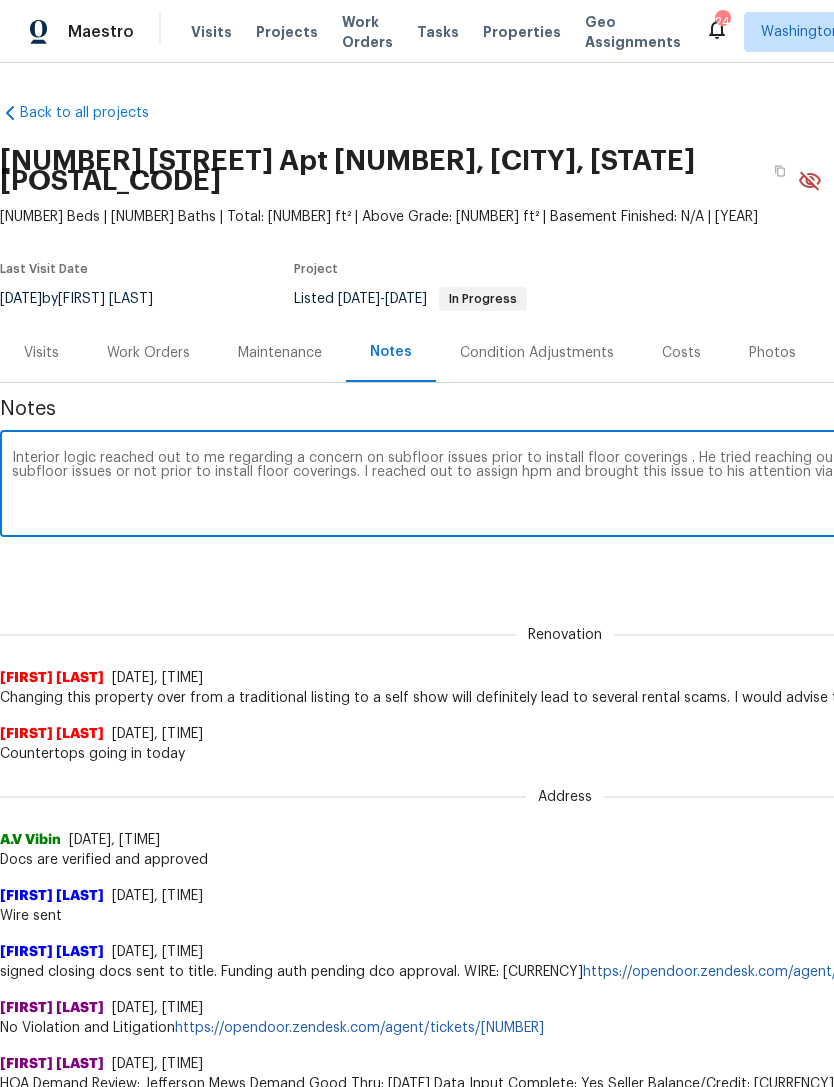 click on "Interior logic reached out to me regarding a concern on subfloor issues prior to install floor coverings . He tried reaching out to assign HPM to advise on repairs subfloor issues or not prior to install floor coverings. I reached out to assign hpm and brought this issue to his attention via text message." at bounding box center [565, 486] 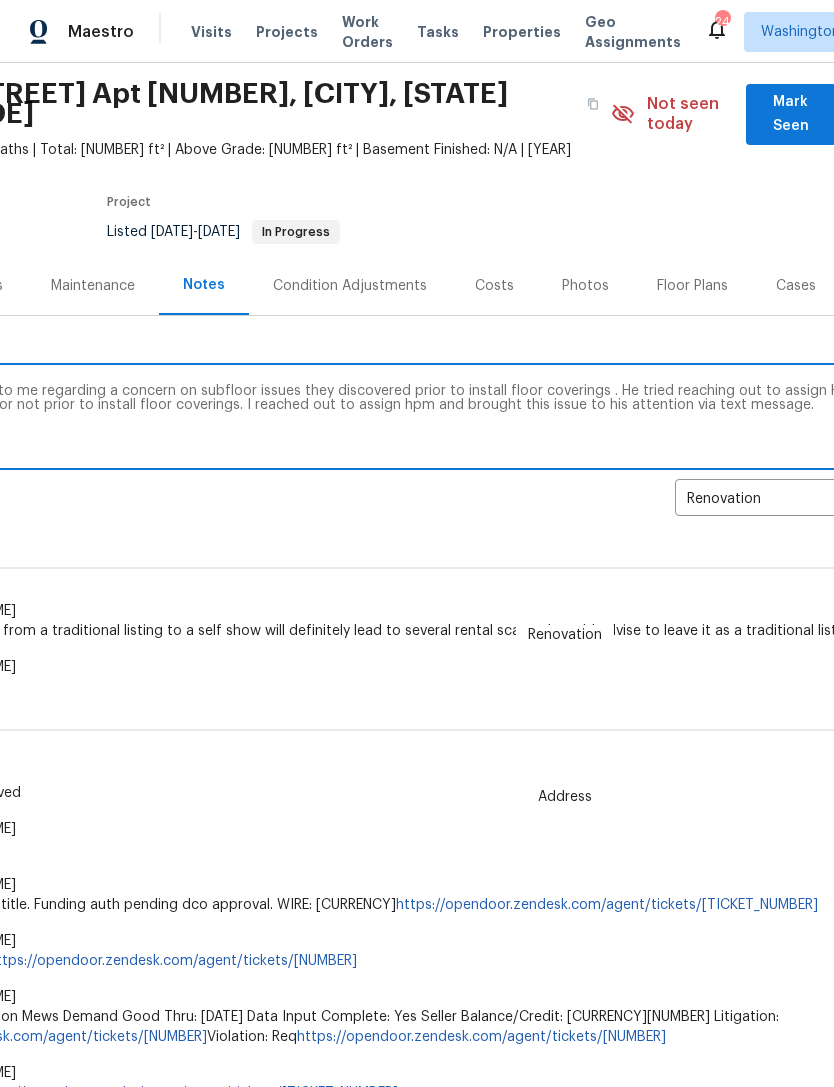 scroll, scrollTop: 65, scrollLeft: 201, axis: both 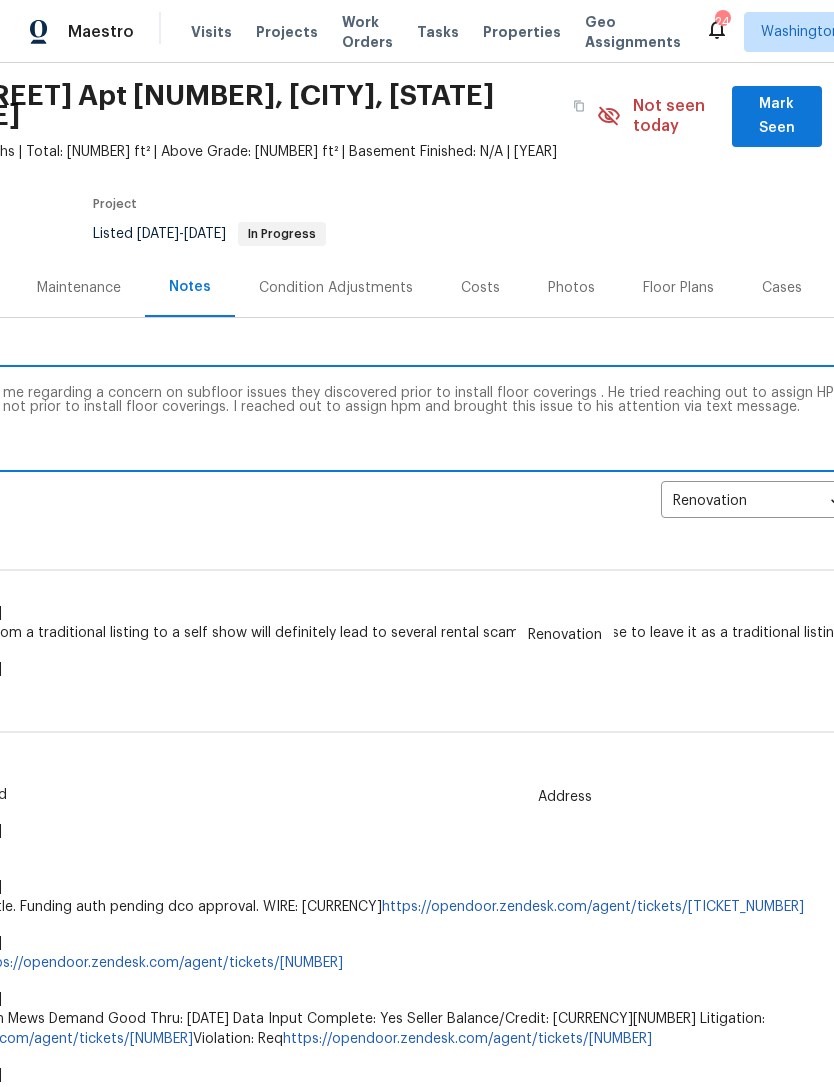 click on "Interior logic reached out to me regarding a concern on subfloor issues they discovered prior to install floor coverings . He tried reaching out to assign HPM to advise on repairs subfloor issues or not prior to install floor coverings. I reached out to assign hpm and brought this issue to his attention via text message." at bounding box center [364, 421] 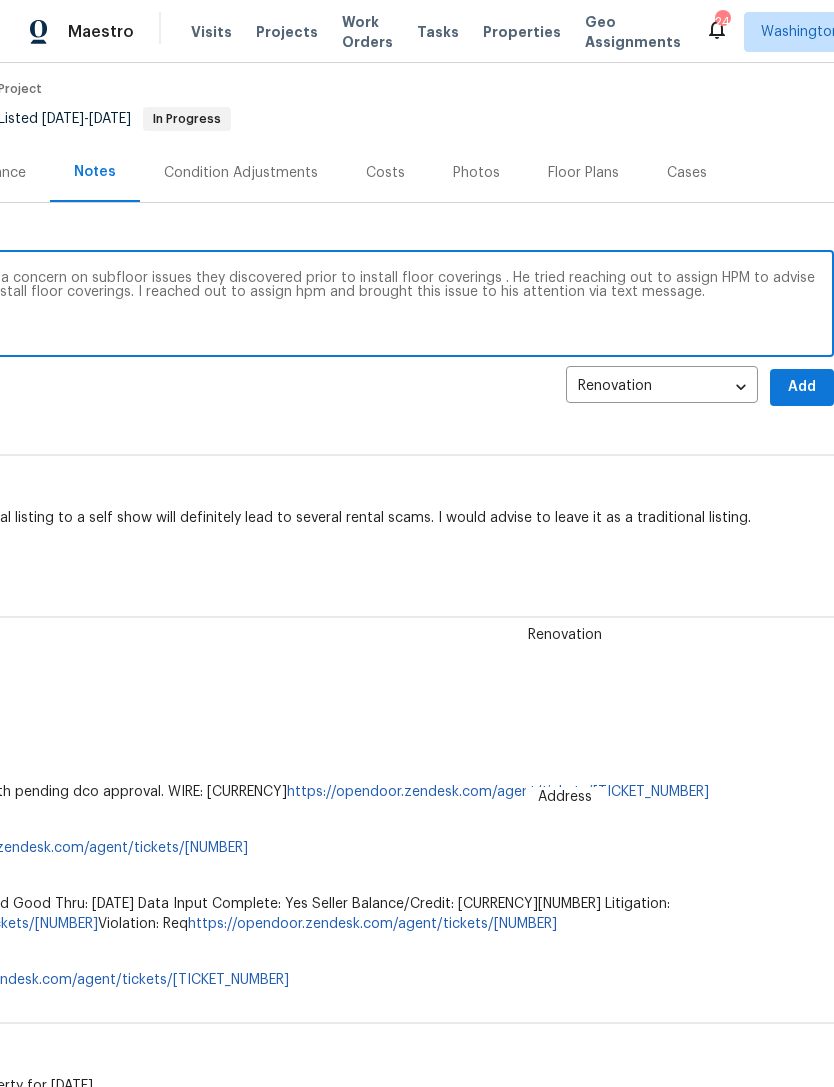 scroll, scrollTop: 180, scrollLeft: 296, axis: both 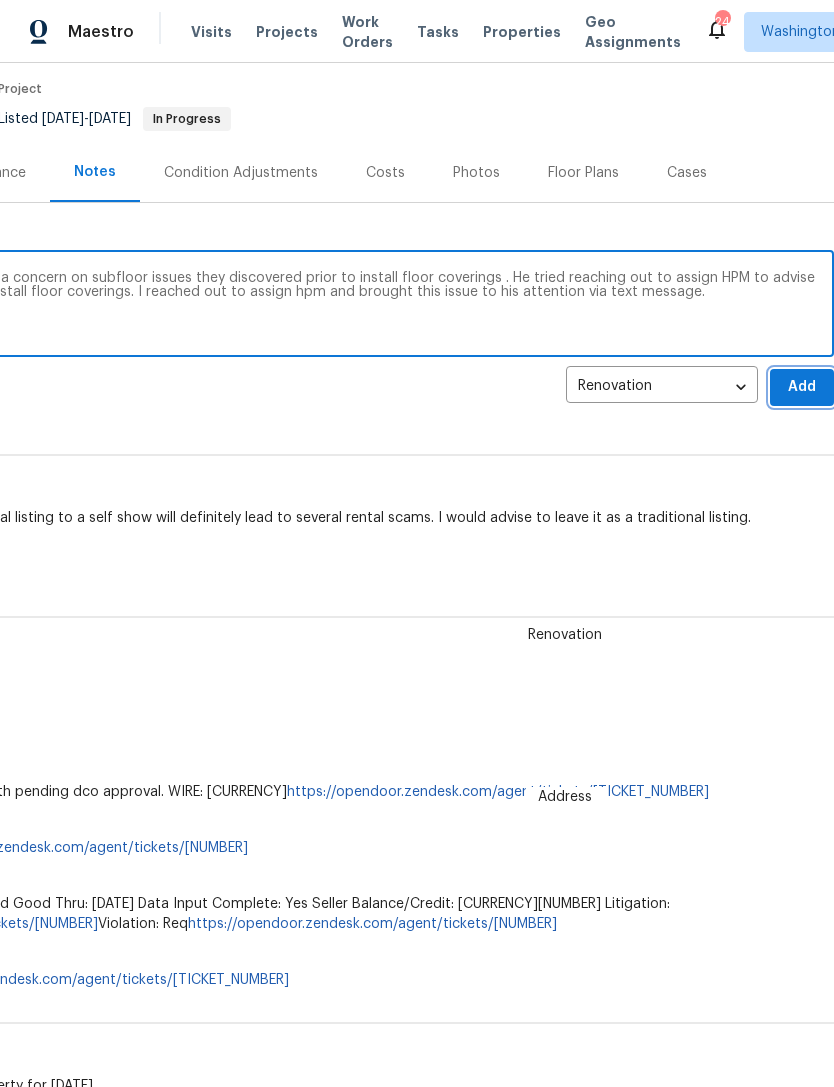 click on "Add" at bounding box center (802, 387) 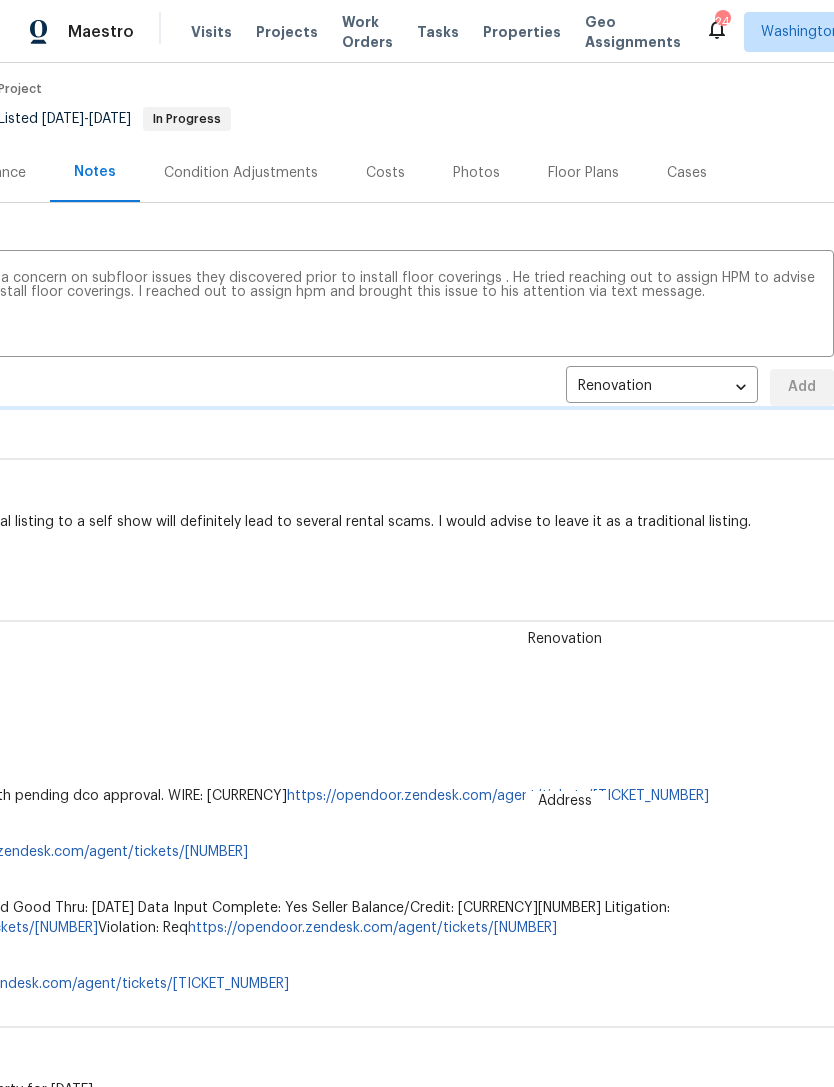 type 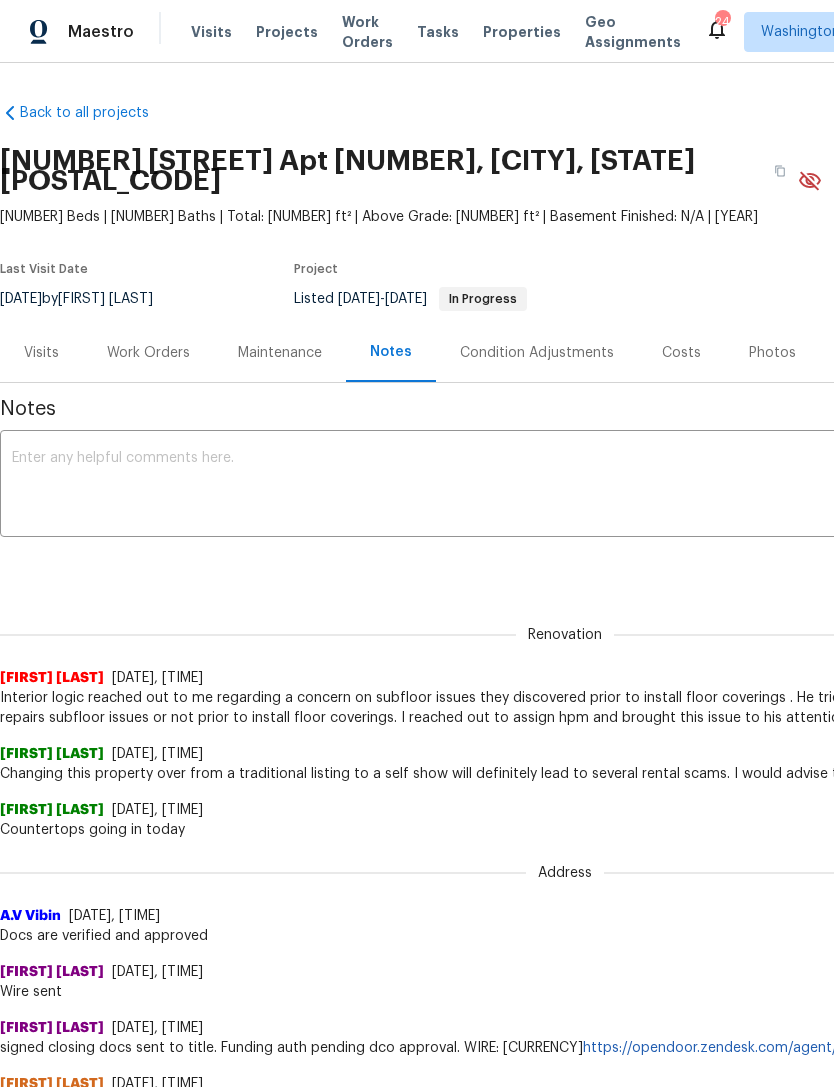 scroll, scrollTop: 0, scrollLeft: 0, axis: both 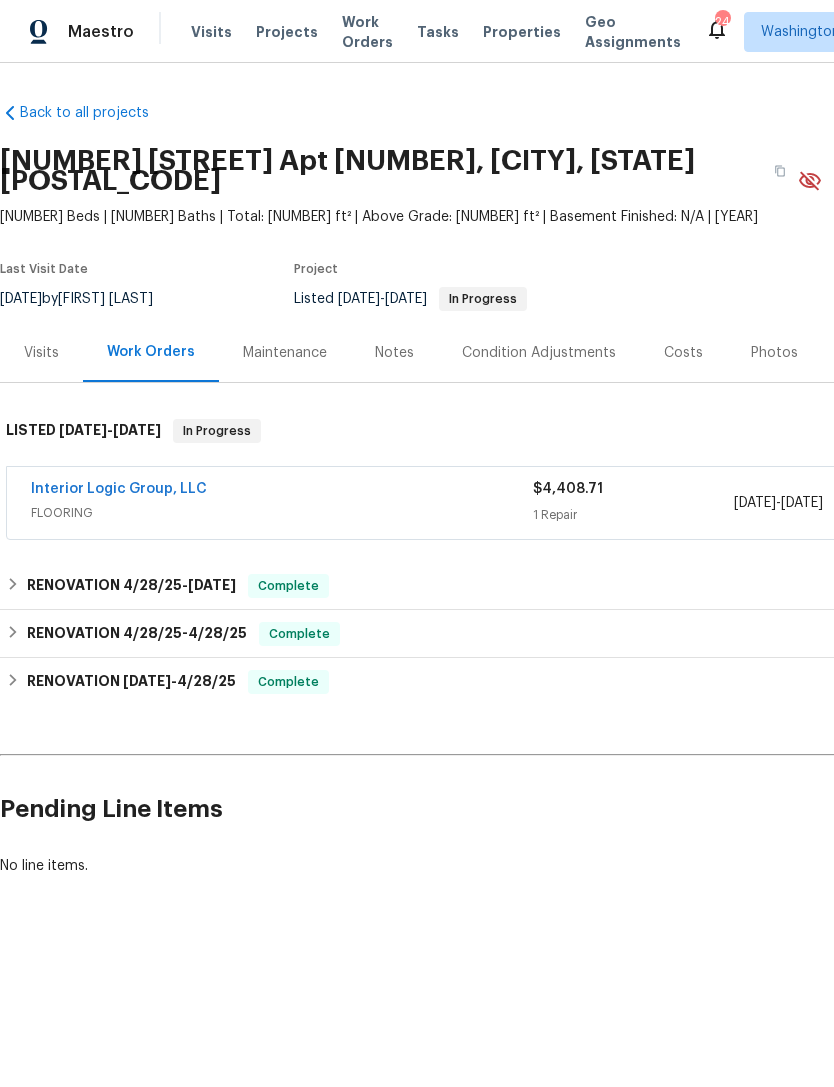 click on "Interior Logic Group, LLC" at bounding box center (282, 491) 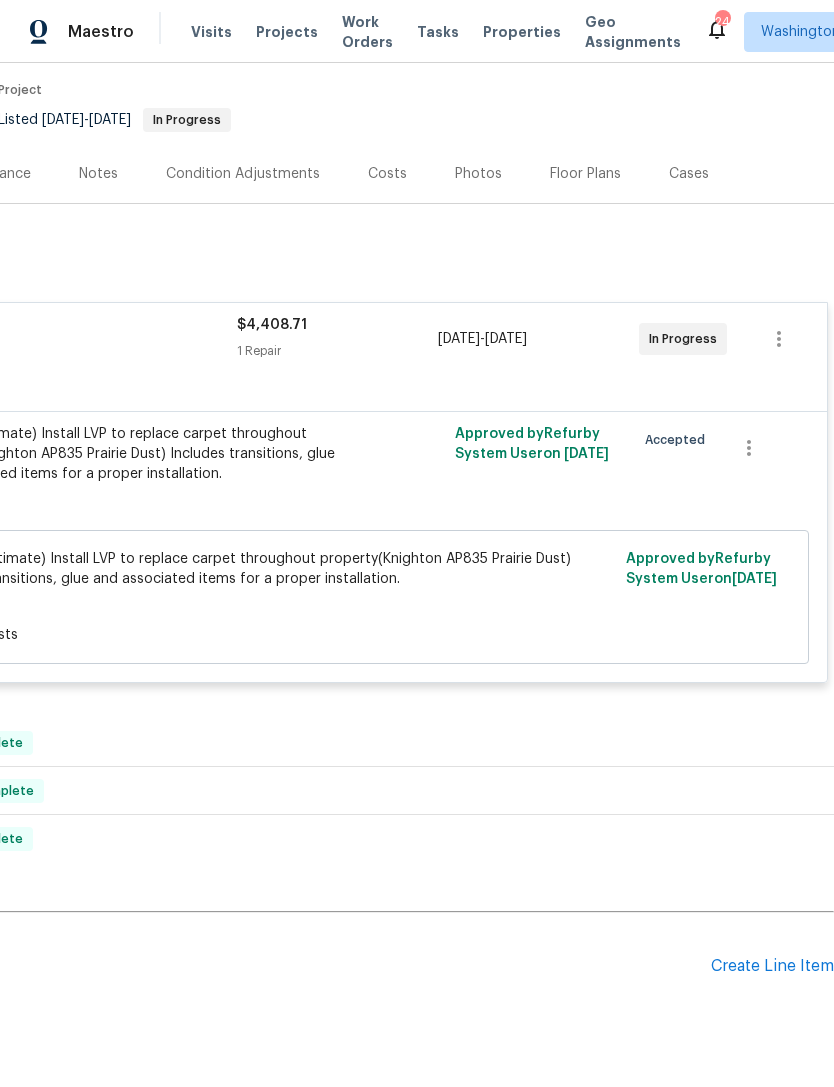 scroll, scrollTop: 179, scrollLeft: 296, axis: both 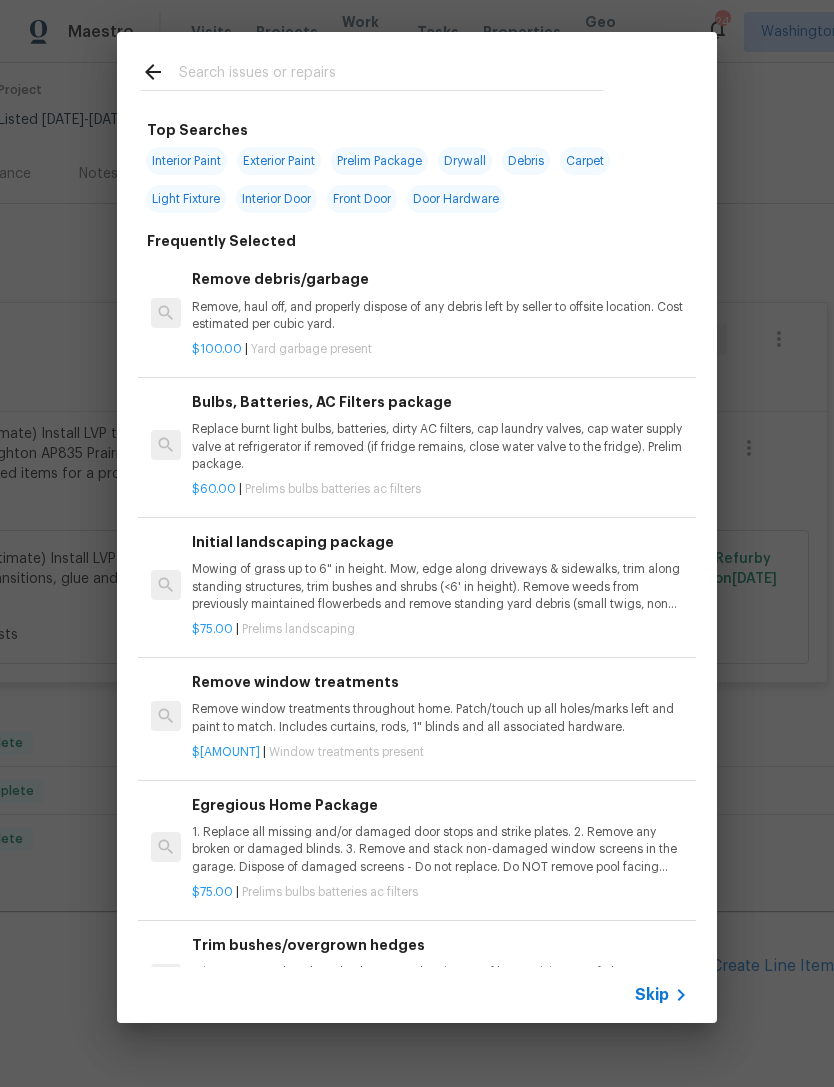 click on "Replace burnt light bulbs, batteries, dirty AC filters, cap laundry valves, cap water supply valve at refrigerator if removed (if fridge remains, close water valve to the fridge). Prelim package." at bounding box center (440, 446) 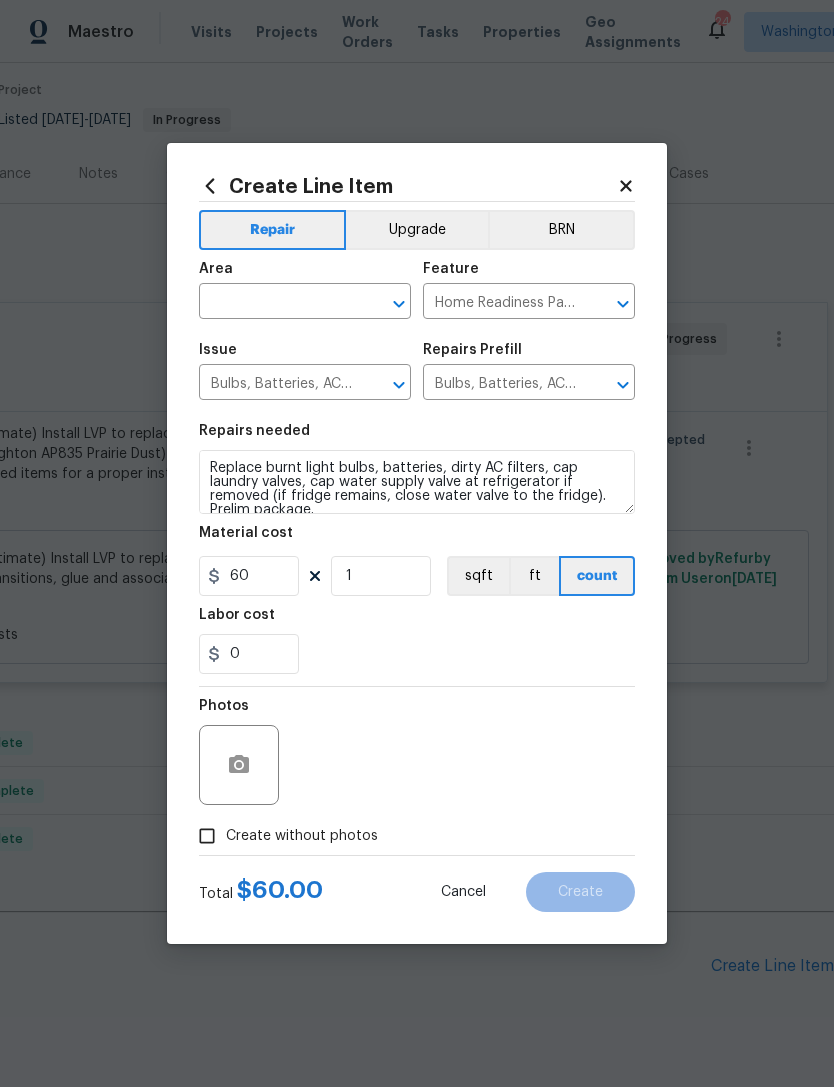 click 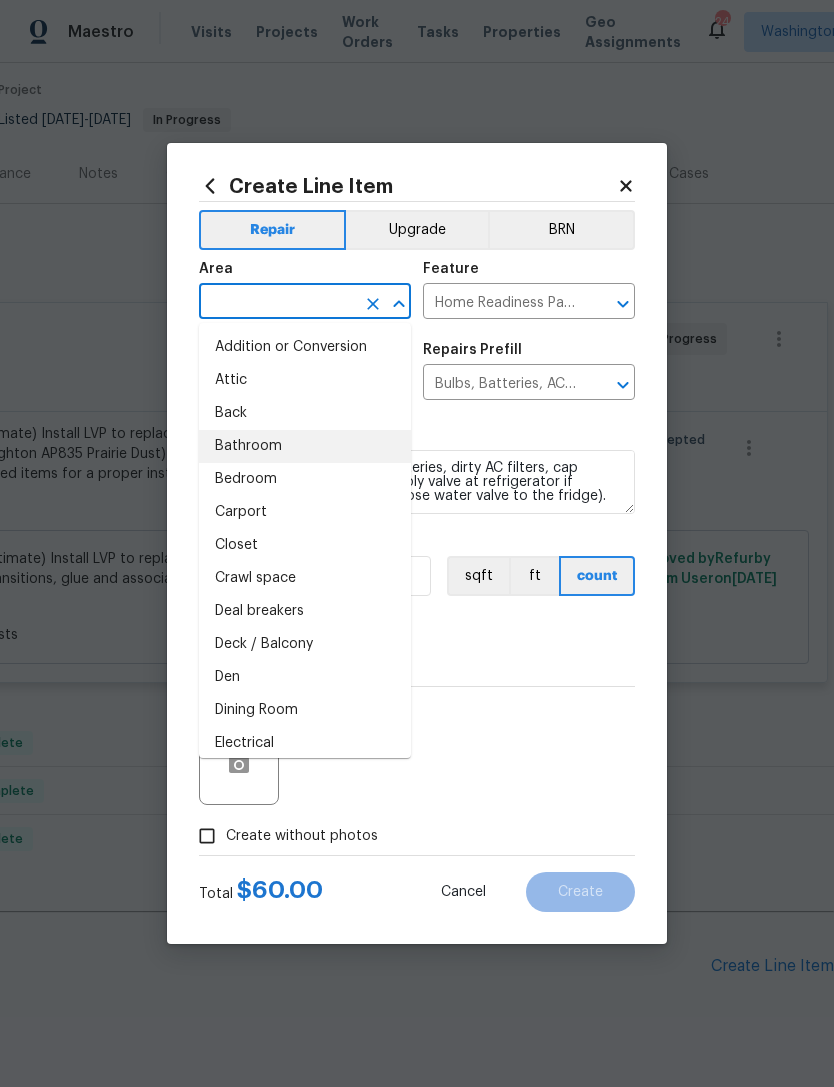 click on "Bathroom" at bounding box center (305, 446) 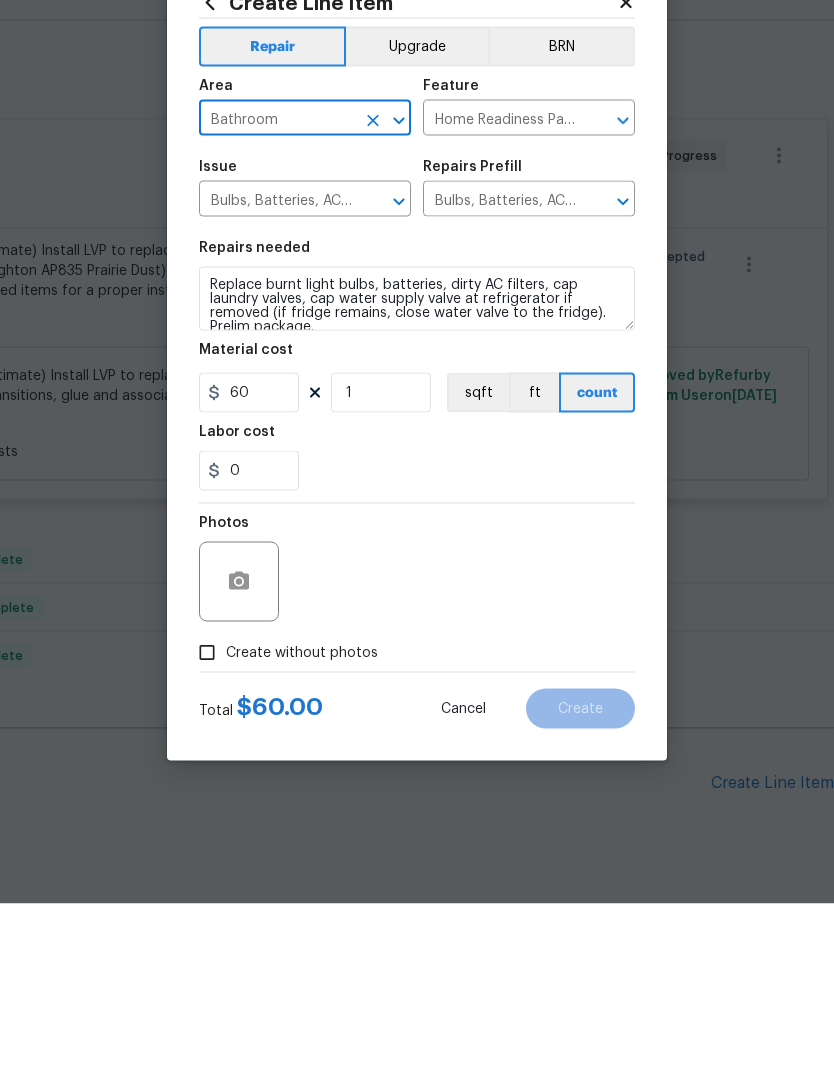 click on "Create without photos" at bounding box center (207, 836) 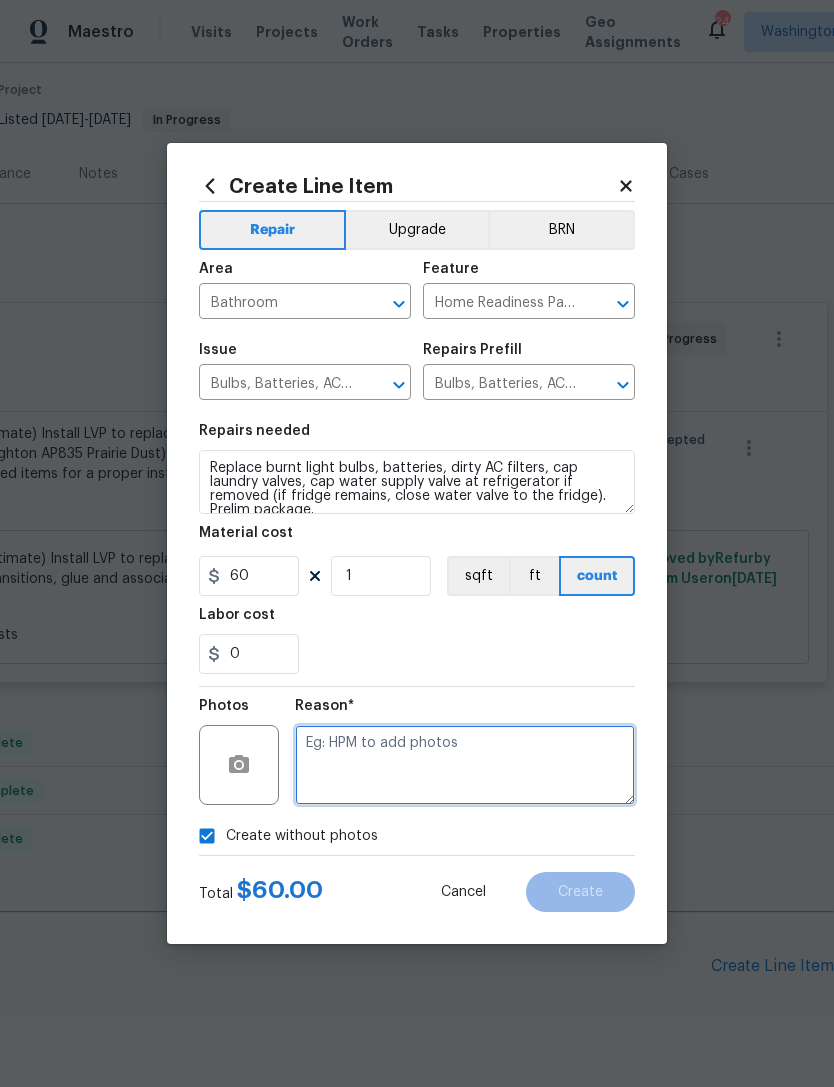 click at bounding box center (465, 765) 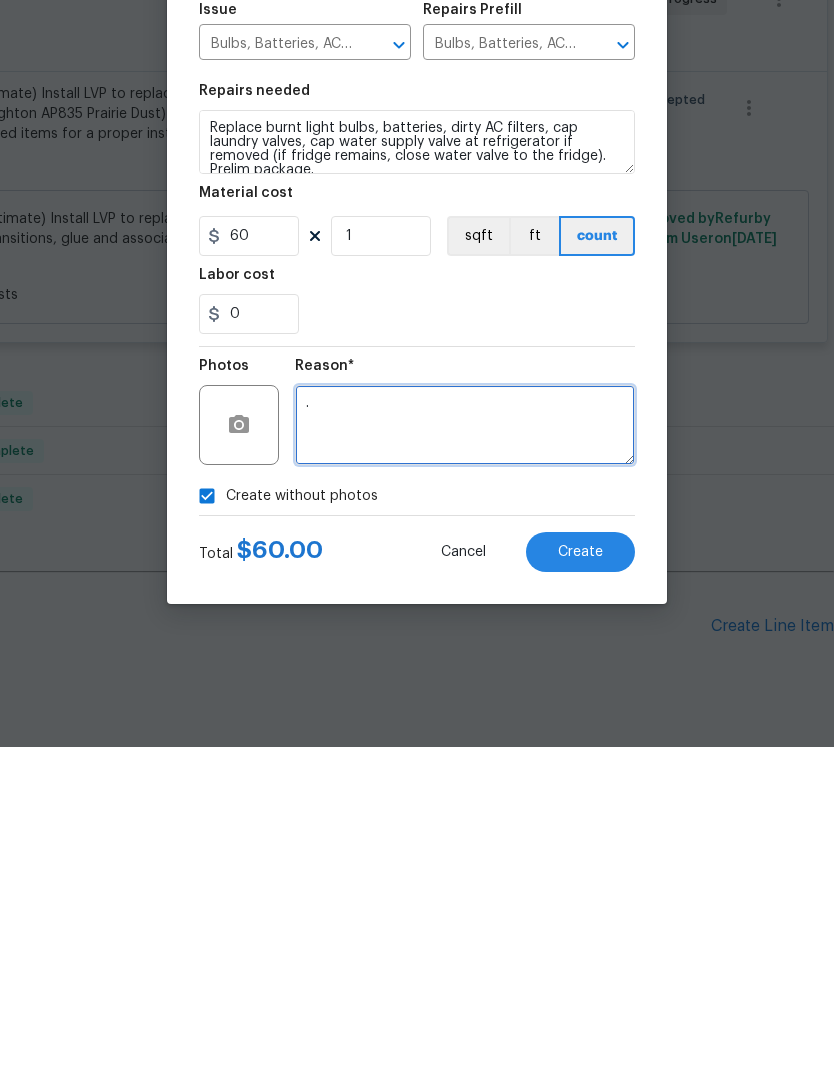 type on "." 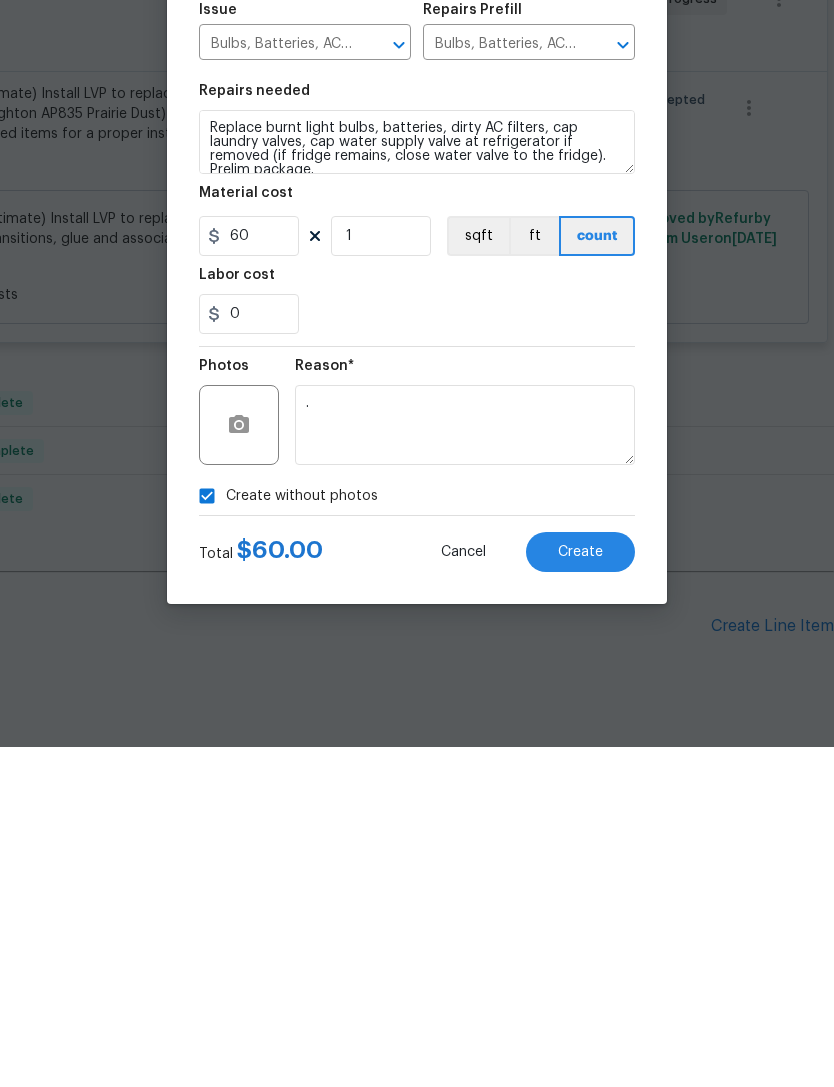 click on "Create" at bounding box center [580, 892] 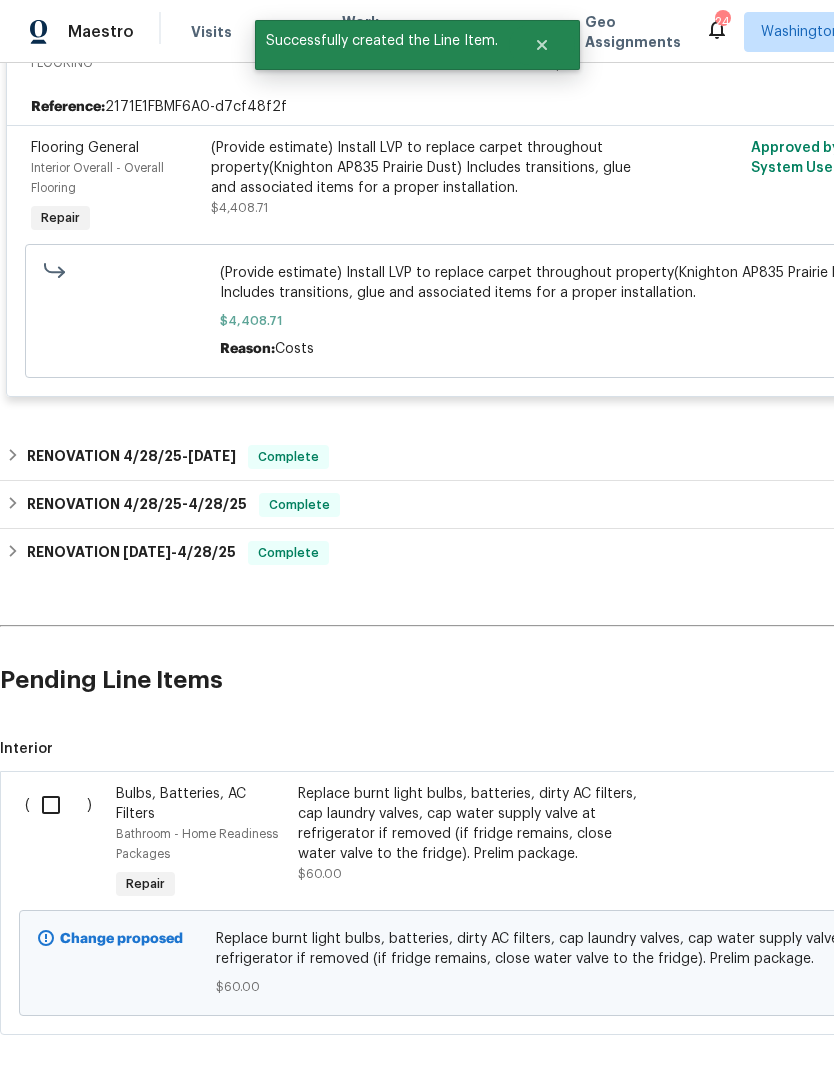 scroll, scrollTop: 465, scrollLeft: 0, axis: vertical 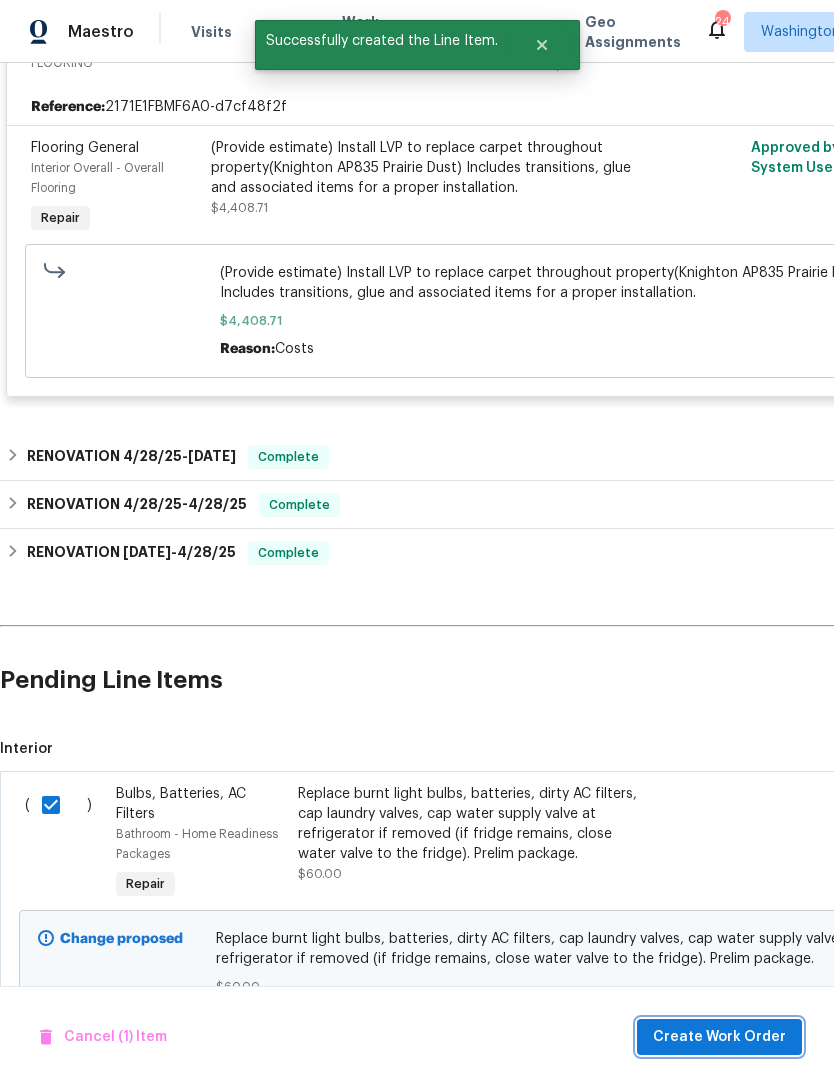 click on "Create Work Order" at bounding box center (719, 1037) 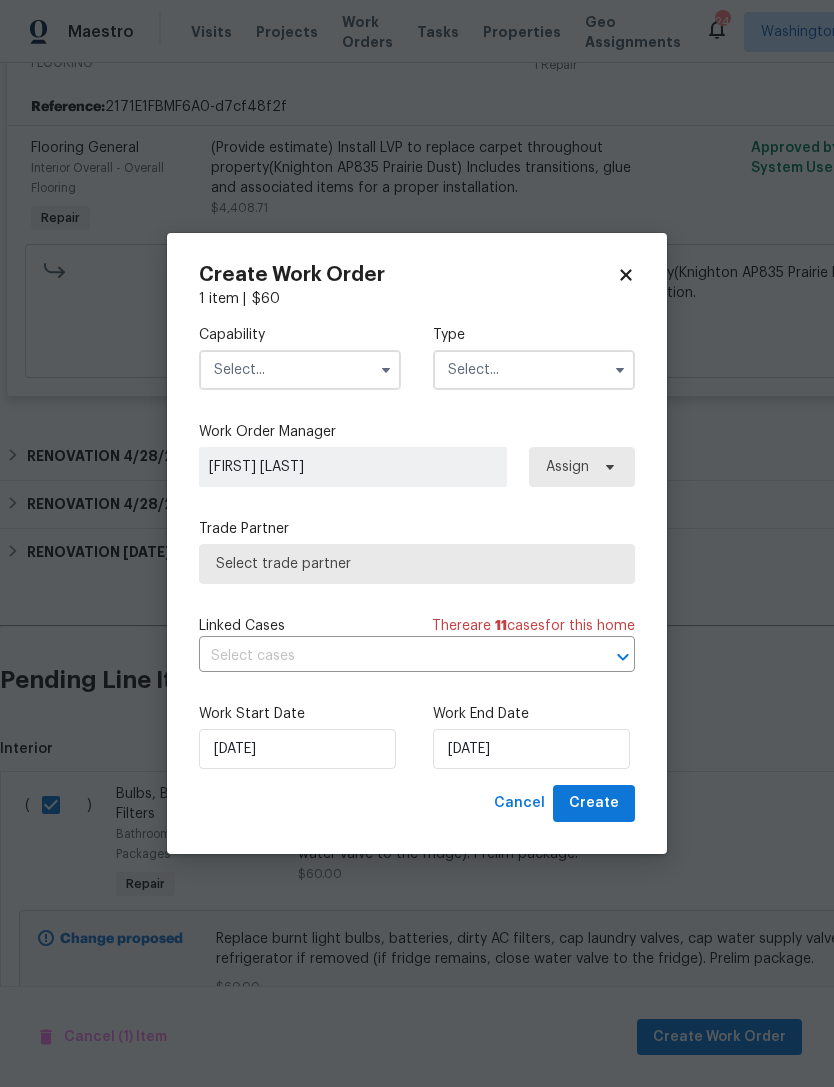 click 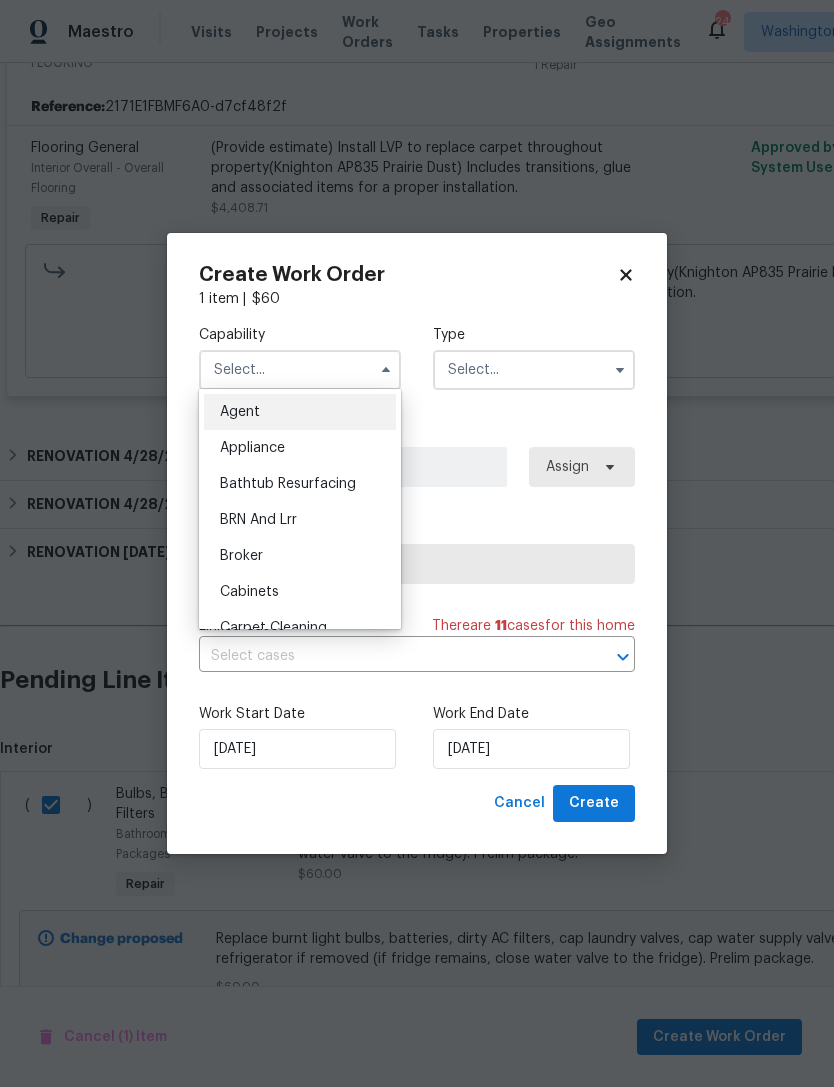 click on "Appliance" at bounding box center (300, 448) 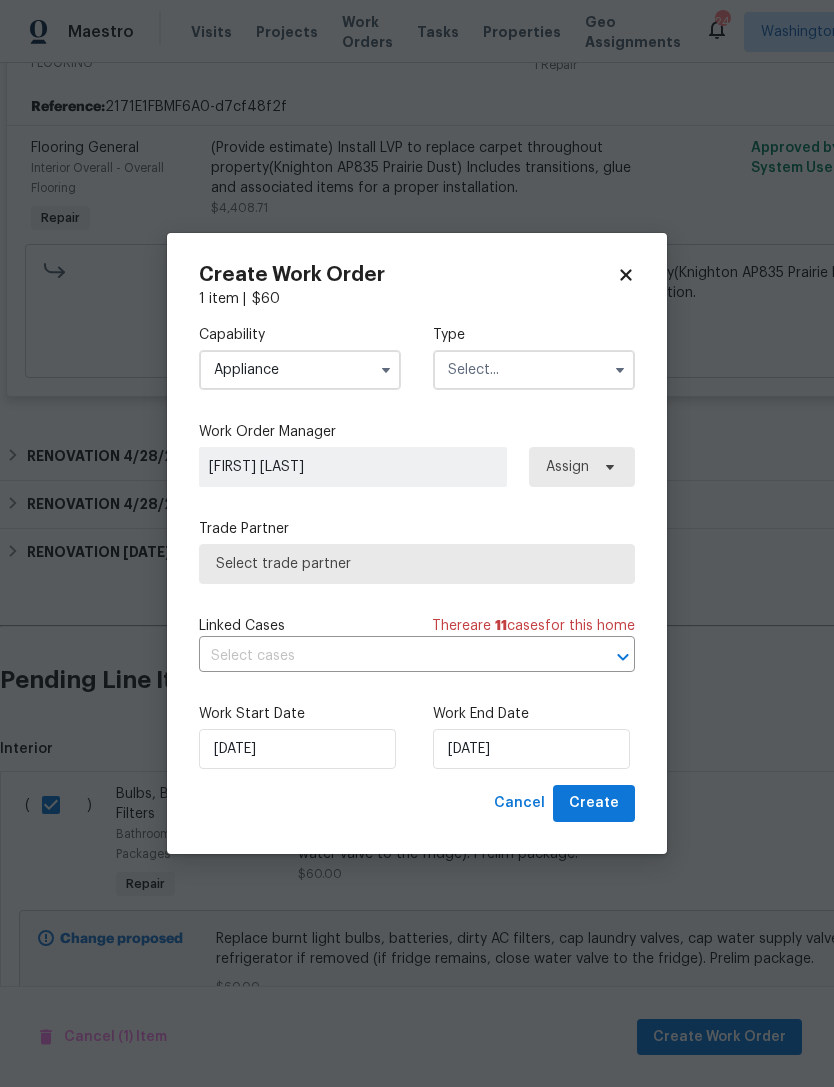 click at bounding box center [620, 370] 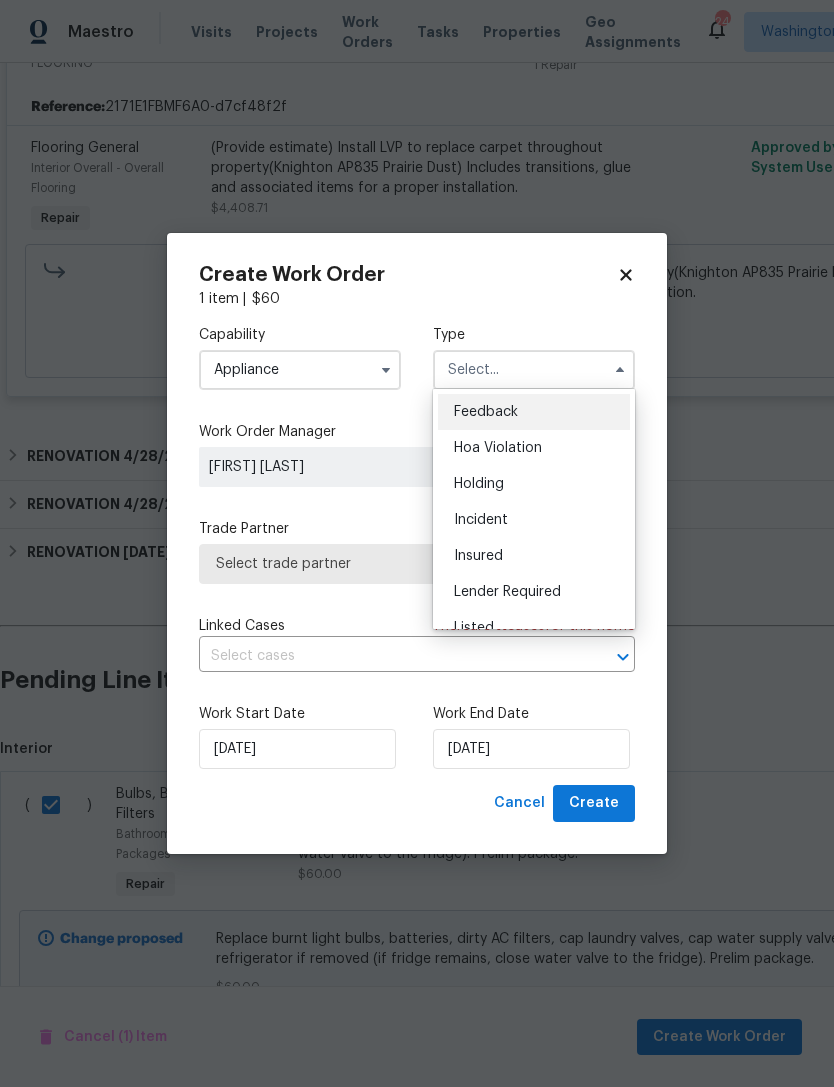 click on "Hoa Violation" at bounding box center (534, 448) 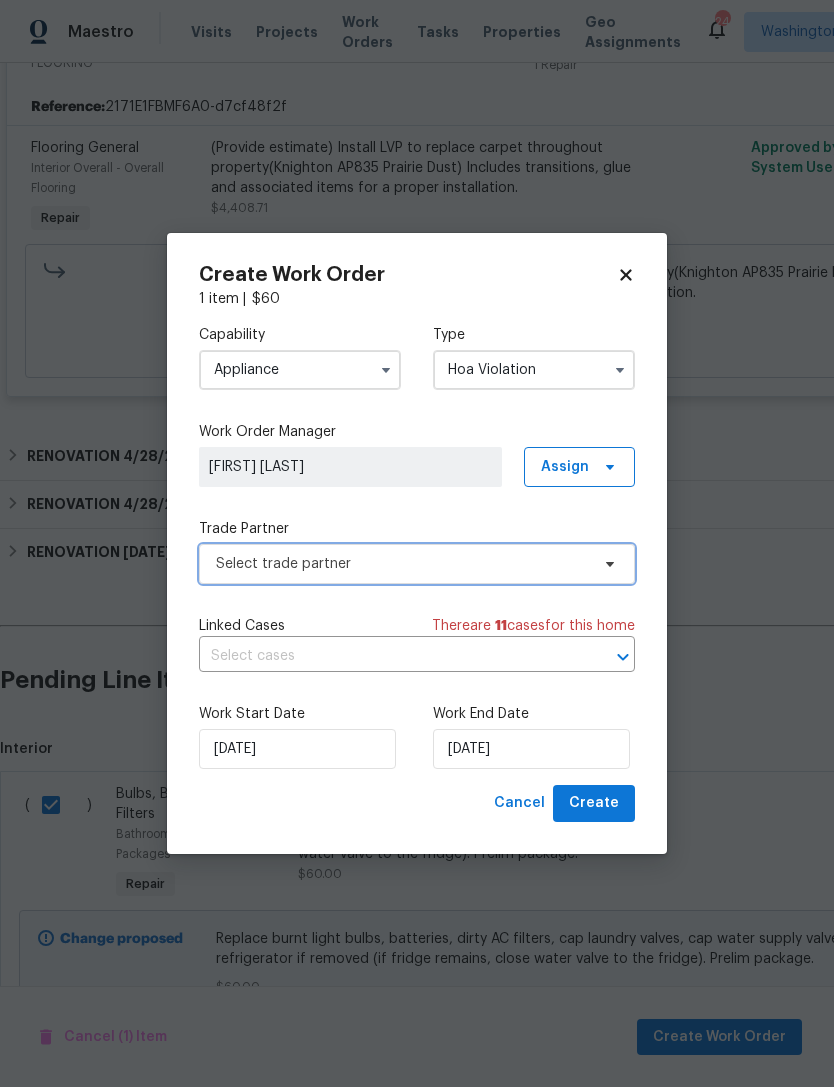 click on "Select trade partner" at bounding box center (417, 564) 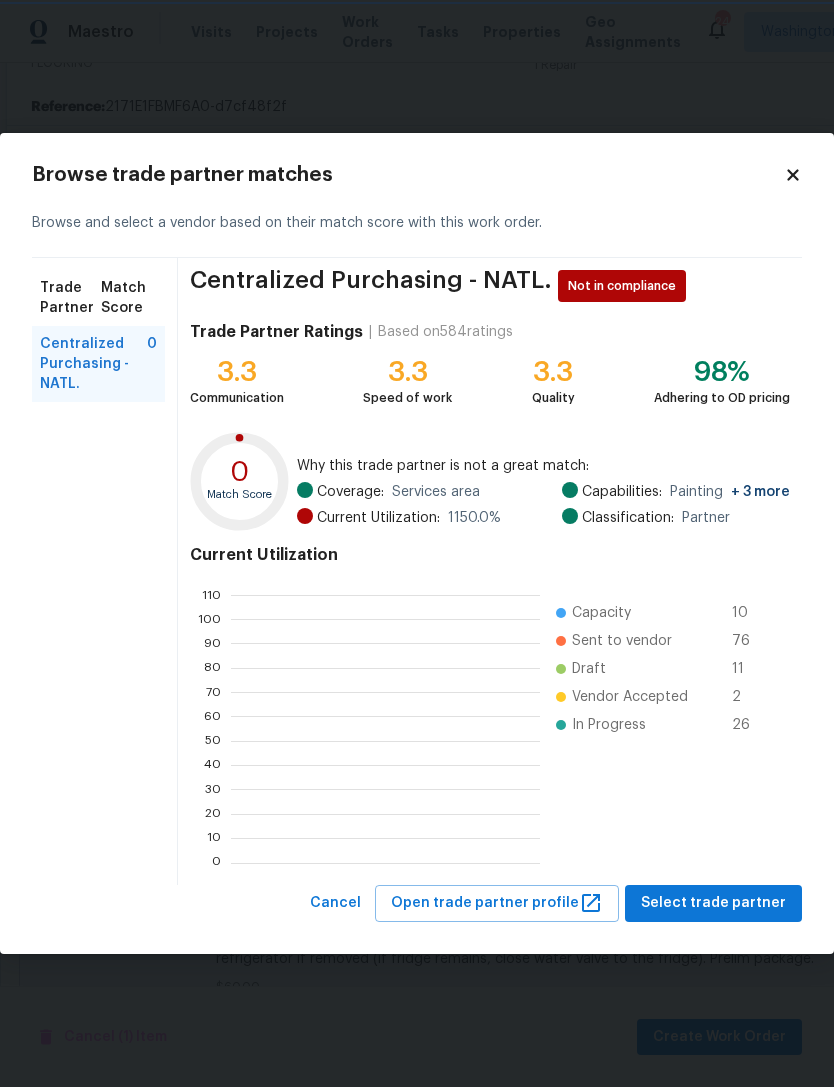 scroll, scrollTop: 280, scrollLeft: 309, axis: both 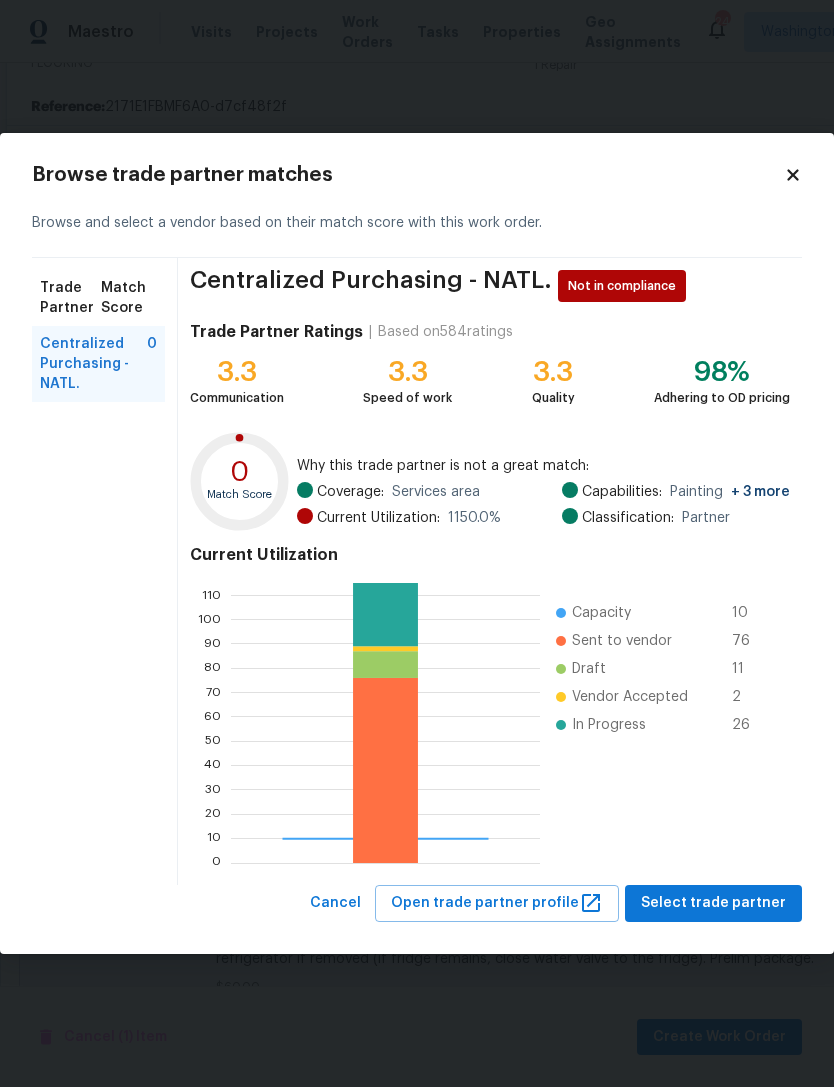click on "Trade Partner Match Score Centralized Purchasing - NATL. 0 Centralized Purchasing - NATL. Not in compliance Trade Partner Ratings | Based on 584 ratings 3.3 Communication 3.3 Speed of work 3.3 Quality 98% Adhering to OD pricing 0 Match Score Why this trade partner is not a great match: Coverage: Services area Current Utilization: 1150.0 % Capabilities: Painting + 3 more Classification: Partner Current Utilization 0 10 20 30 40 50 60 70 80 90 100 110 Capacity 10 Sent to vendor 76 Draft 11 Vendor Accepted 2 In Progress 26 Cancel Open trade partner profile Select trade partner" at bounding box center (417, 543) 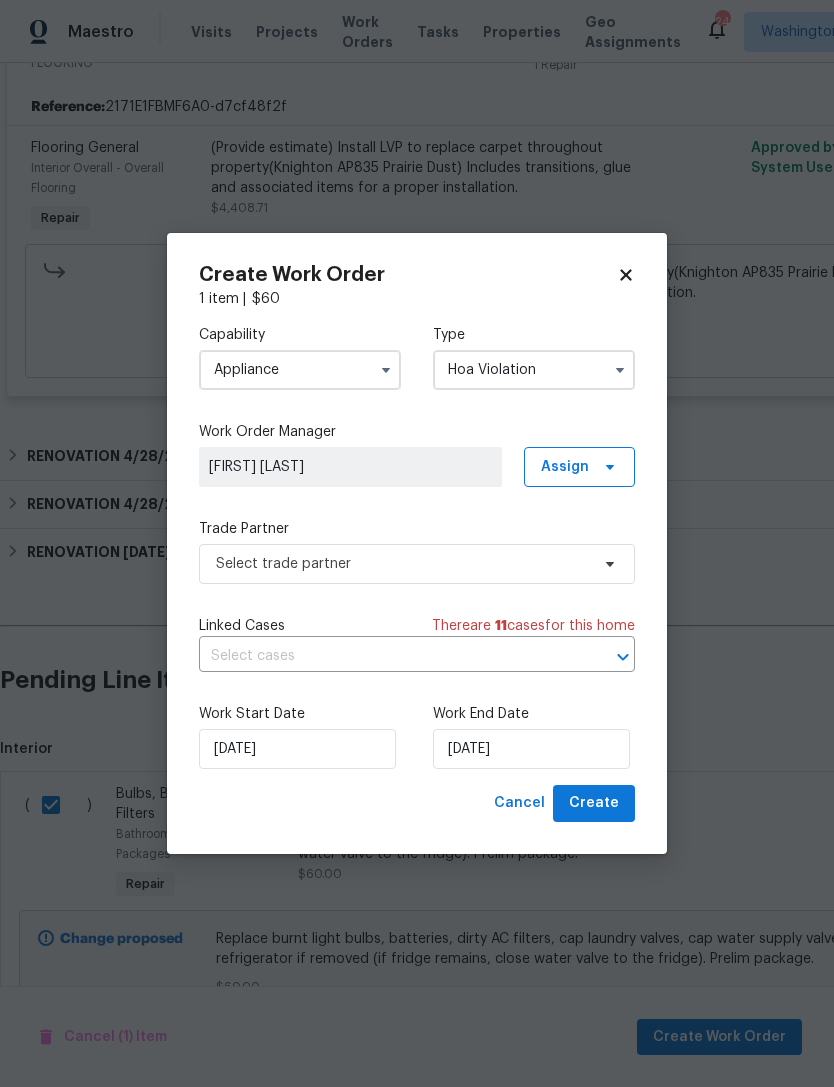 click 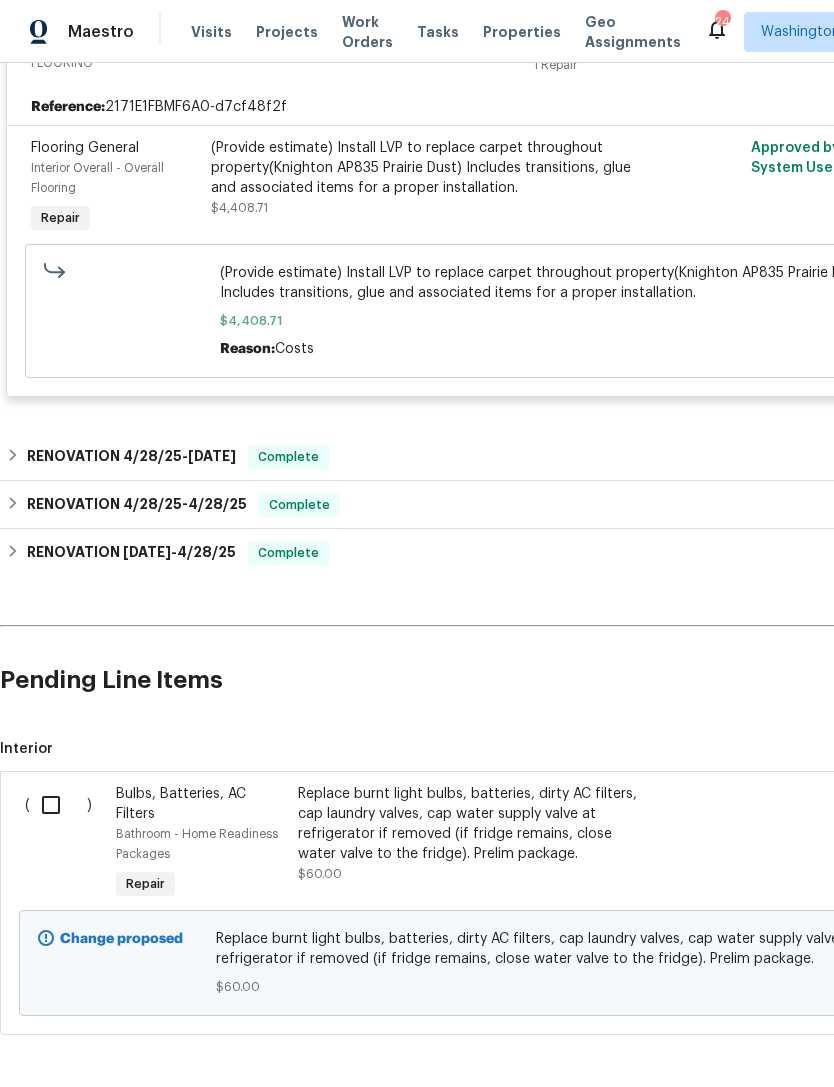 click at bounding box center (58, 805) 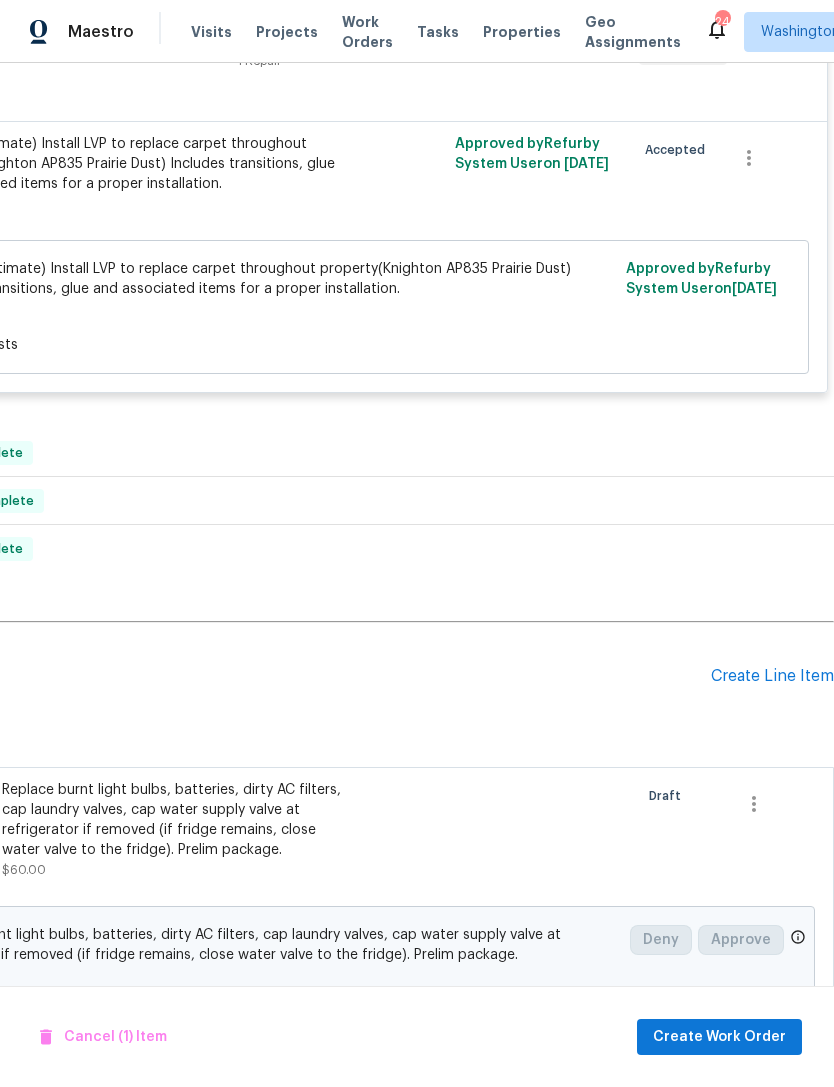 scroll, scrollTop: 469, scrollLeft: 296, axis: both 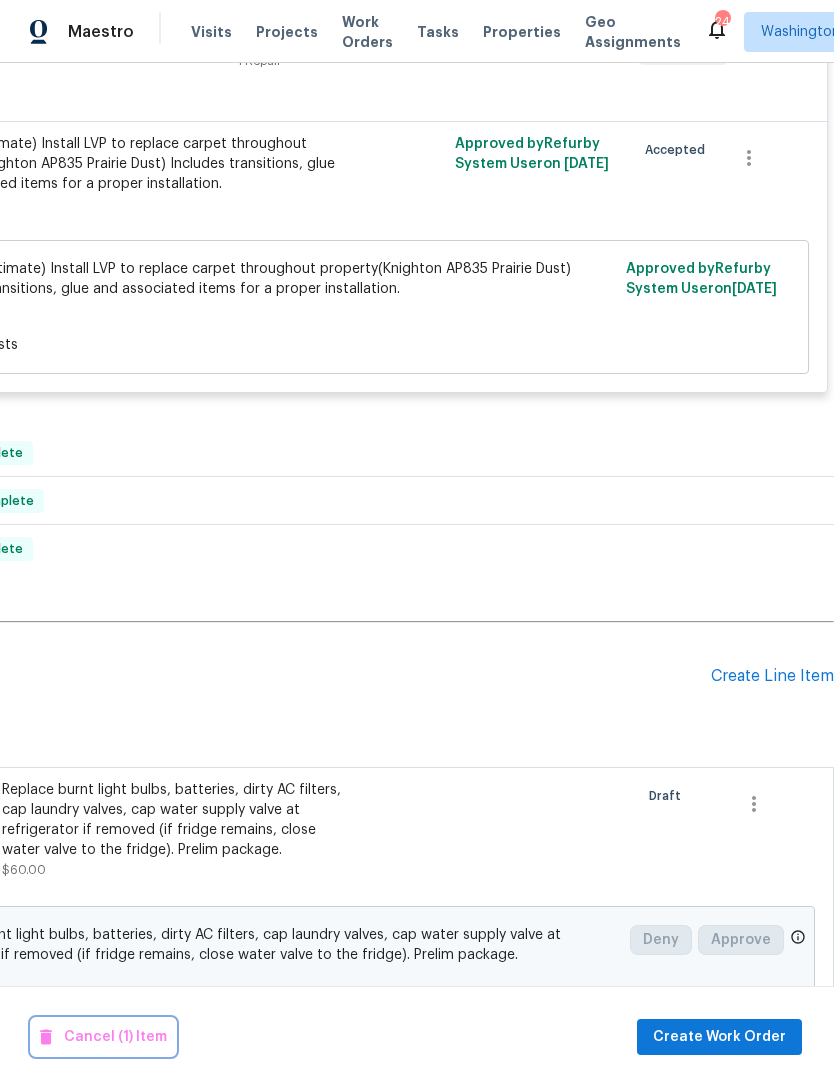 click on "Cancel (1) Item" at bounding box center (103, 1037) 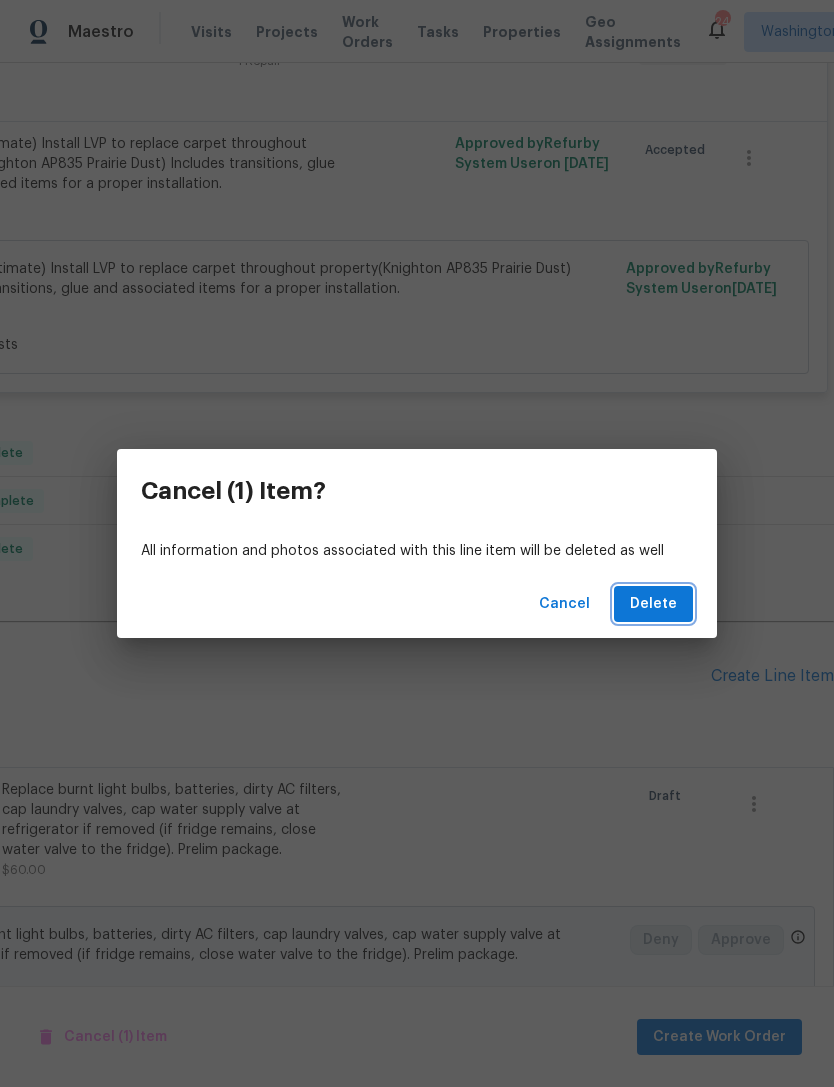 click on "Delete" at bounding box center (653, 604) 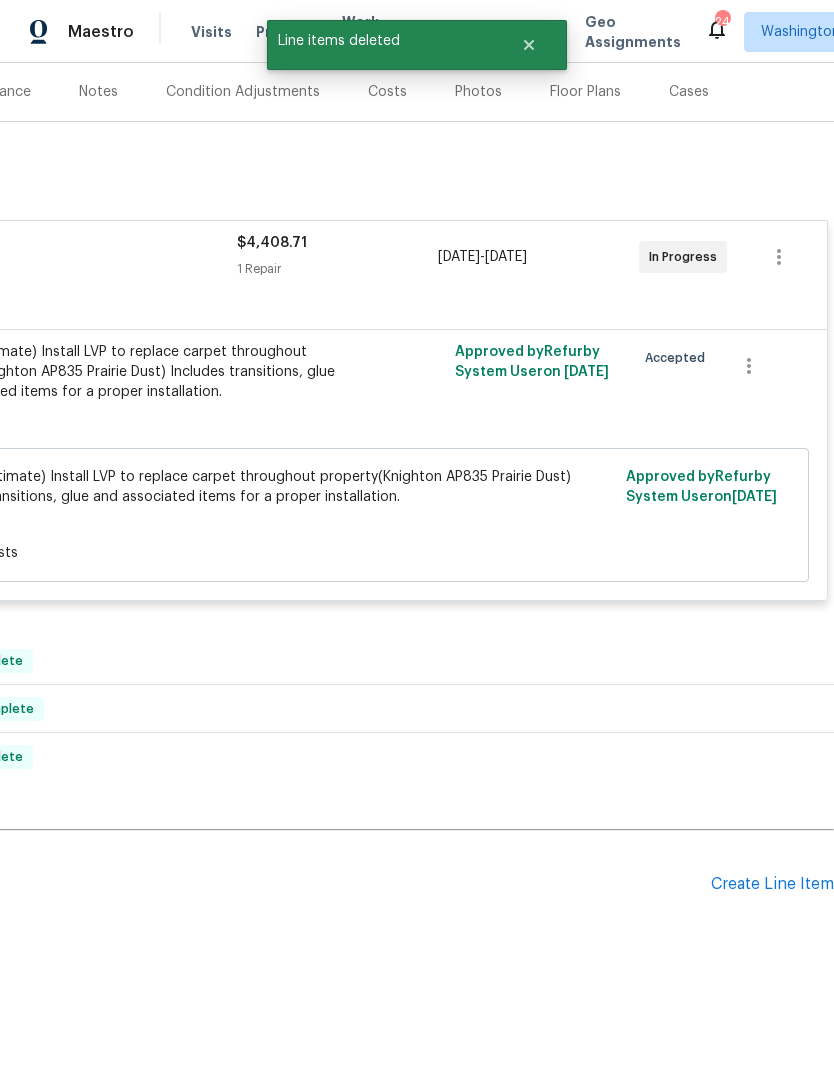 scroll, scrollTop: 179, scrollLeft: 296, axis: both 